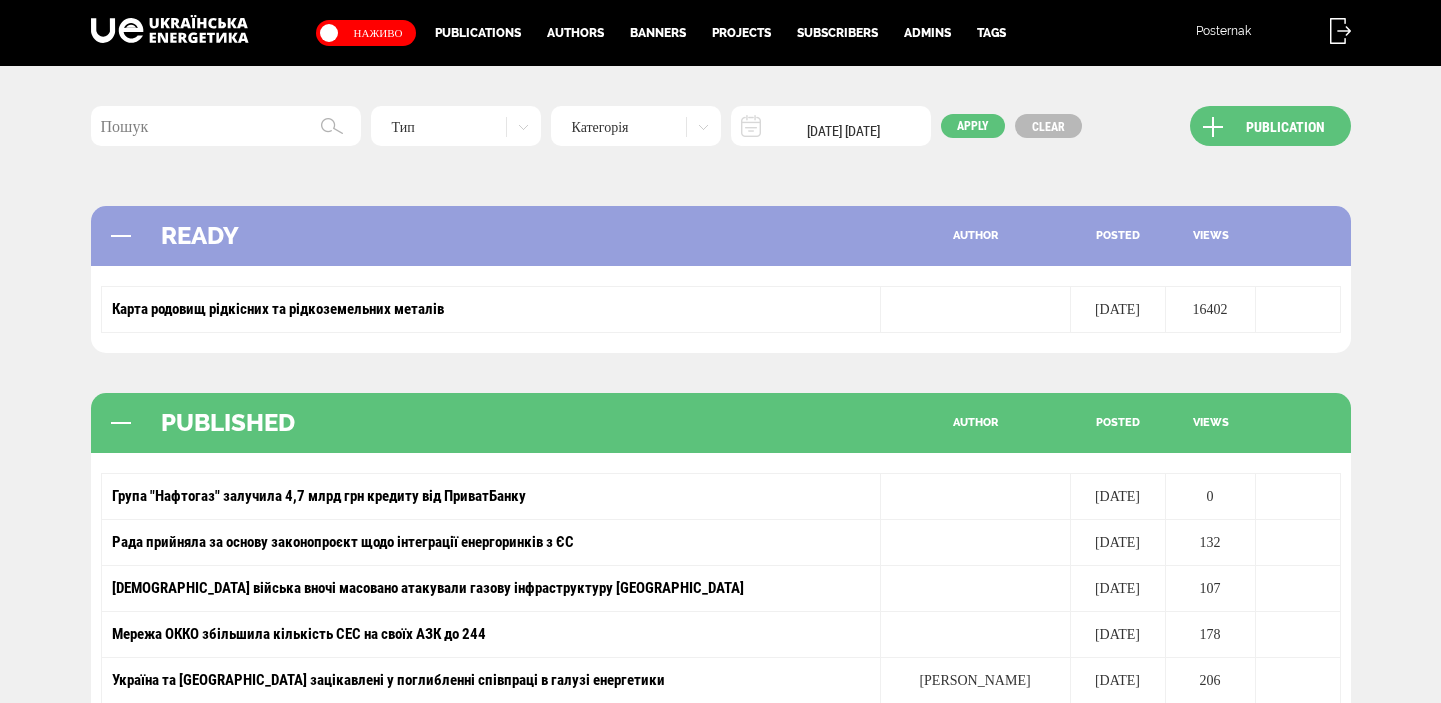 scroll, scrollTop: 0, scrollLeft: 0, axis: both 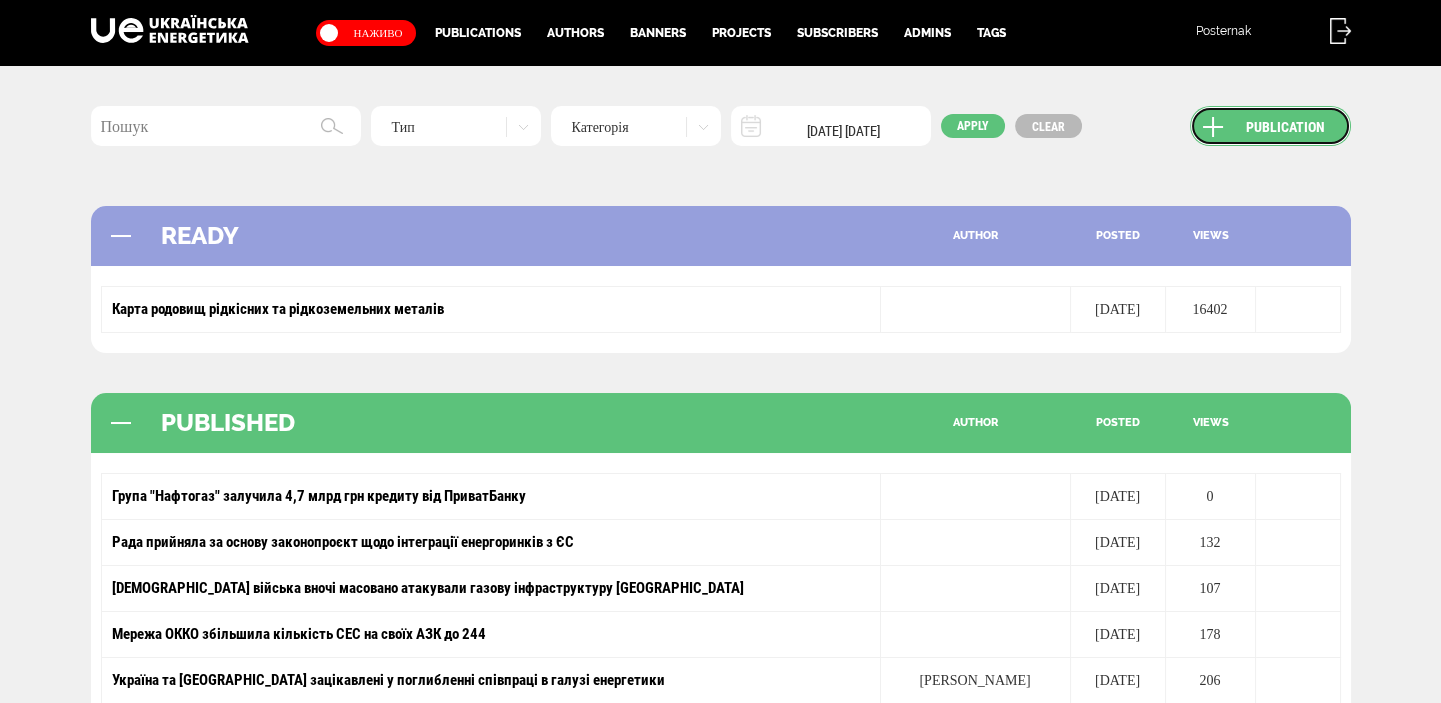 click on "Publication" at bounding box center [1270, 126] 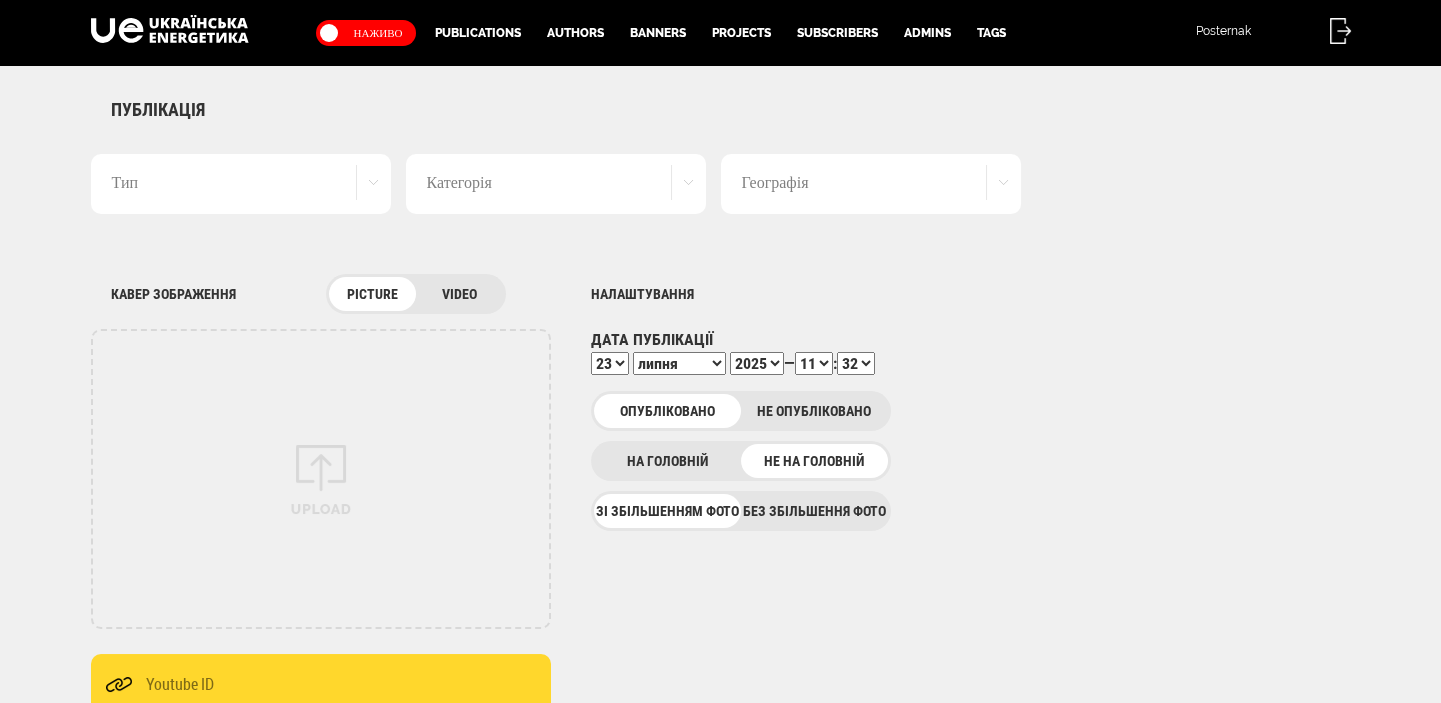 scroll, scrollTop: 0, scrollLeft: 0, axis: both 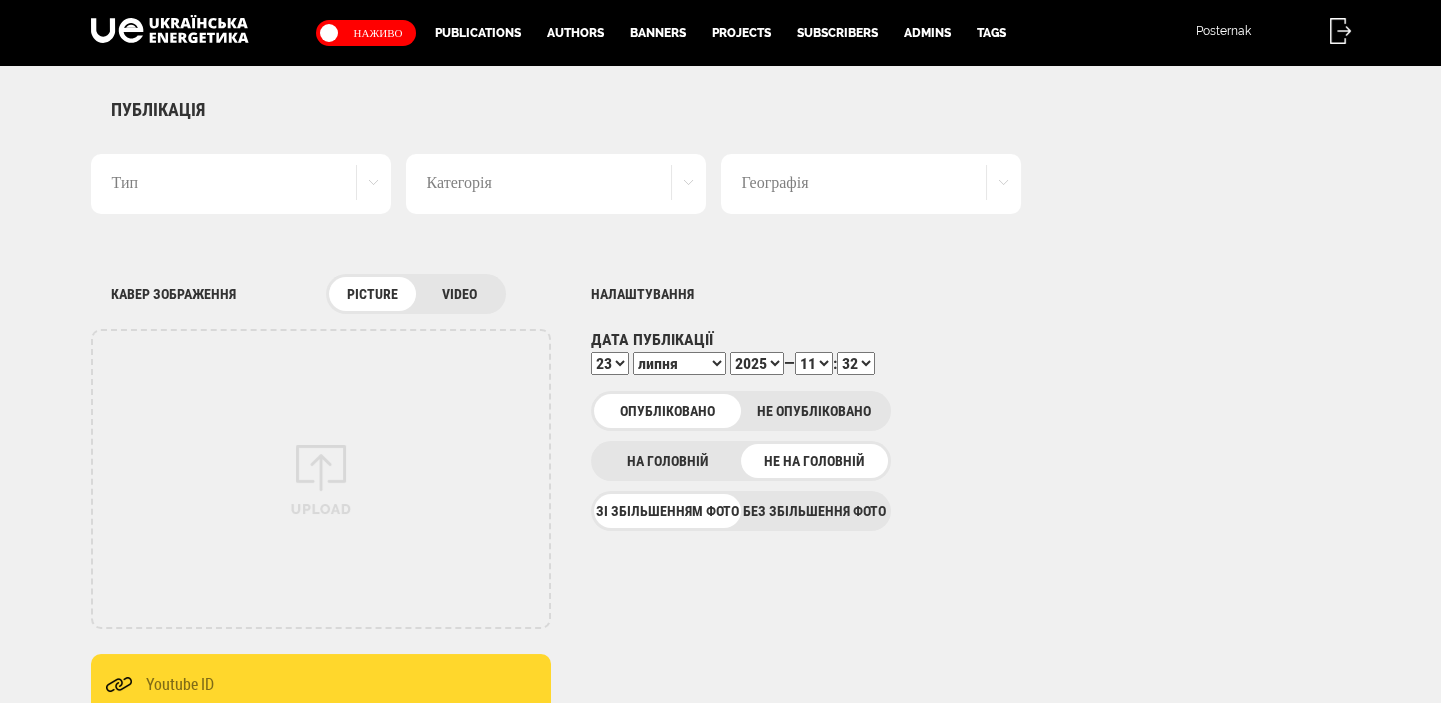 click on "Без збільшення фото" at bounding box center [814, 511] 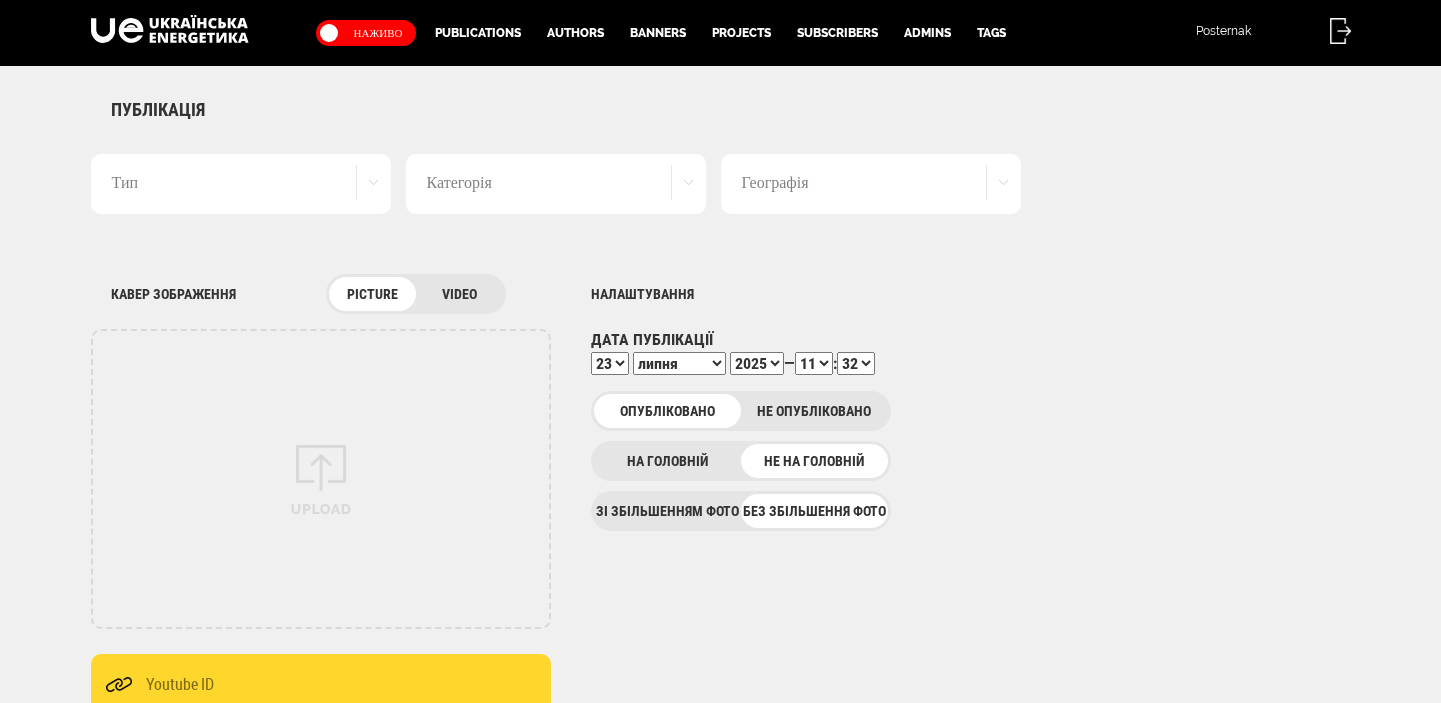 click on "Тип" at bounding box center [241, 184] 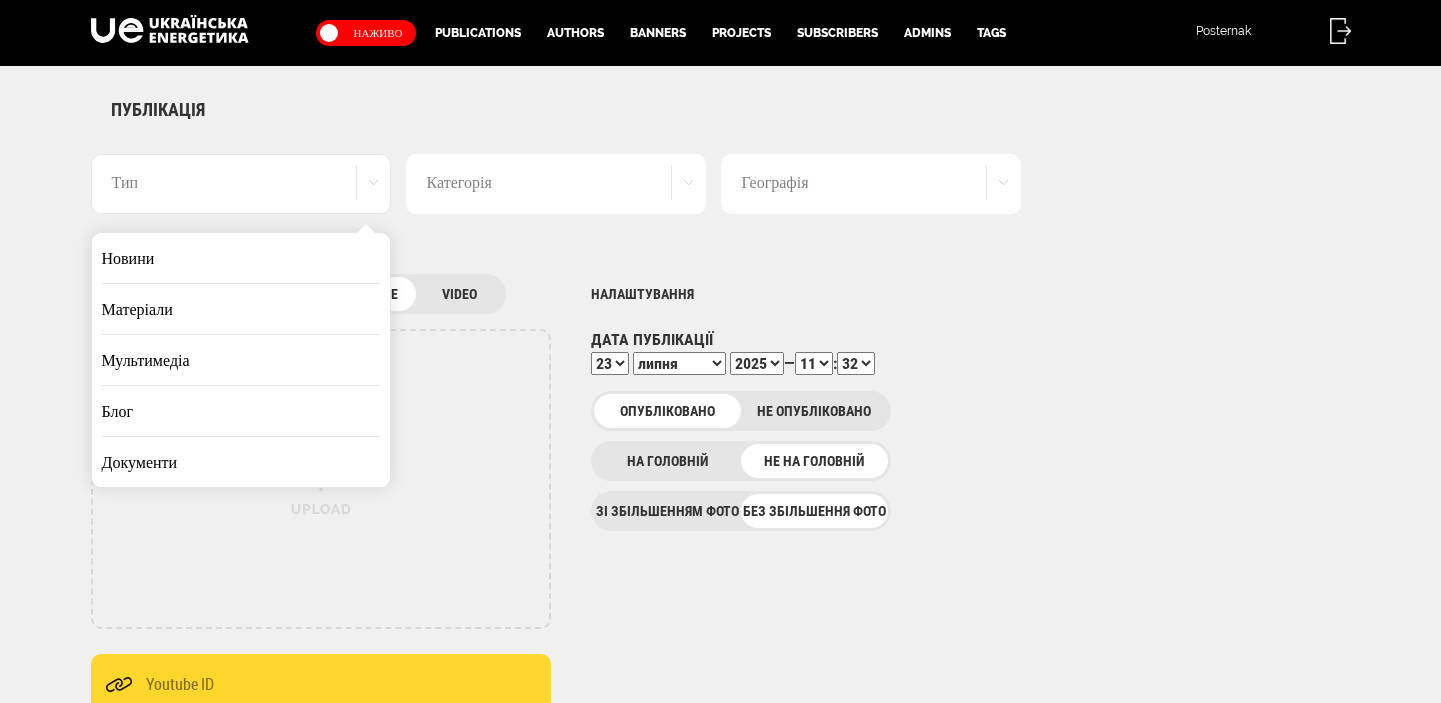 click on "Новини" at bounding box center [241, 258] 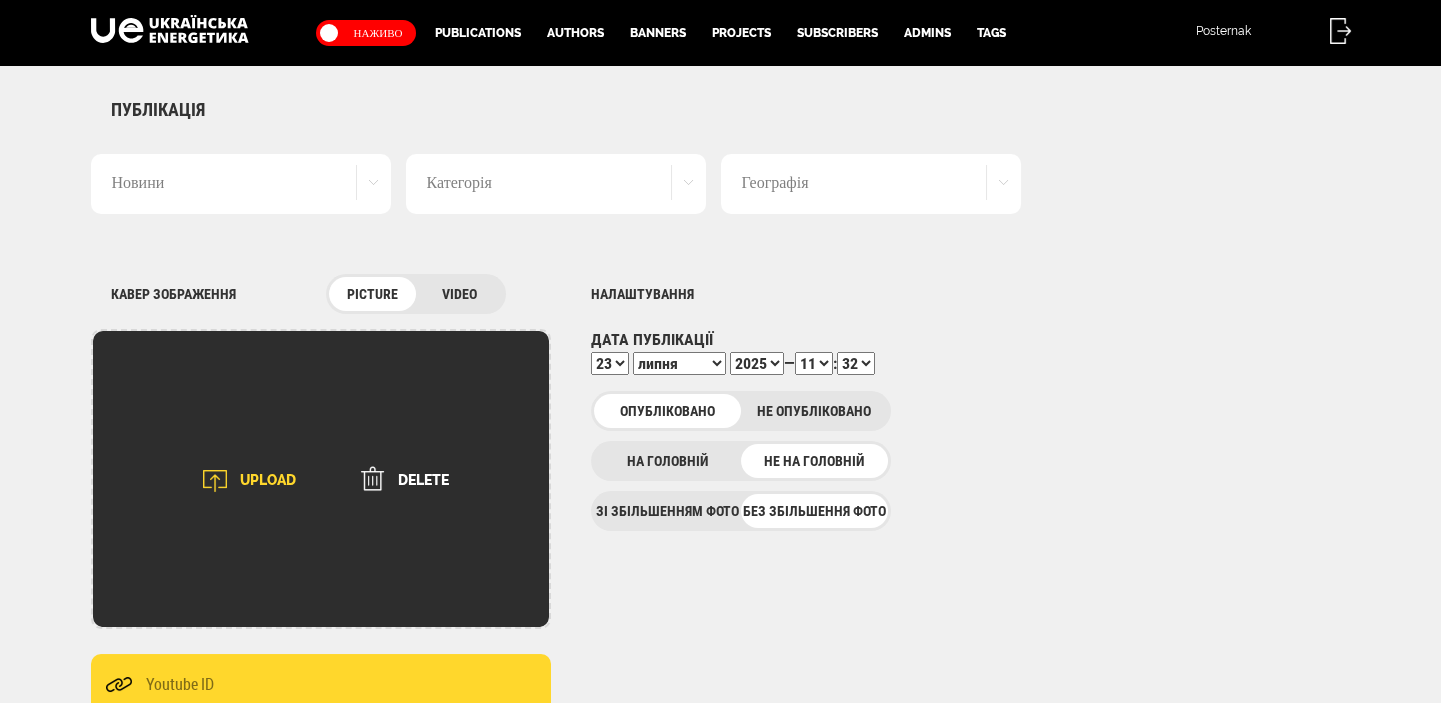 click on "UPLOAD" at bounding box center (243, 481) 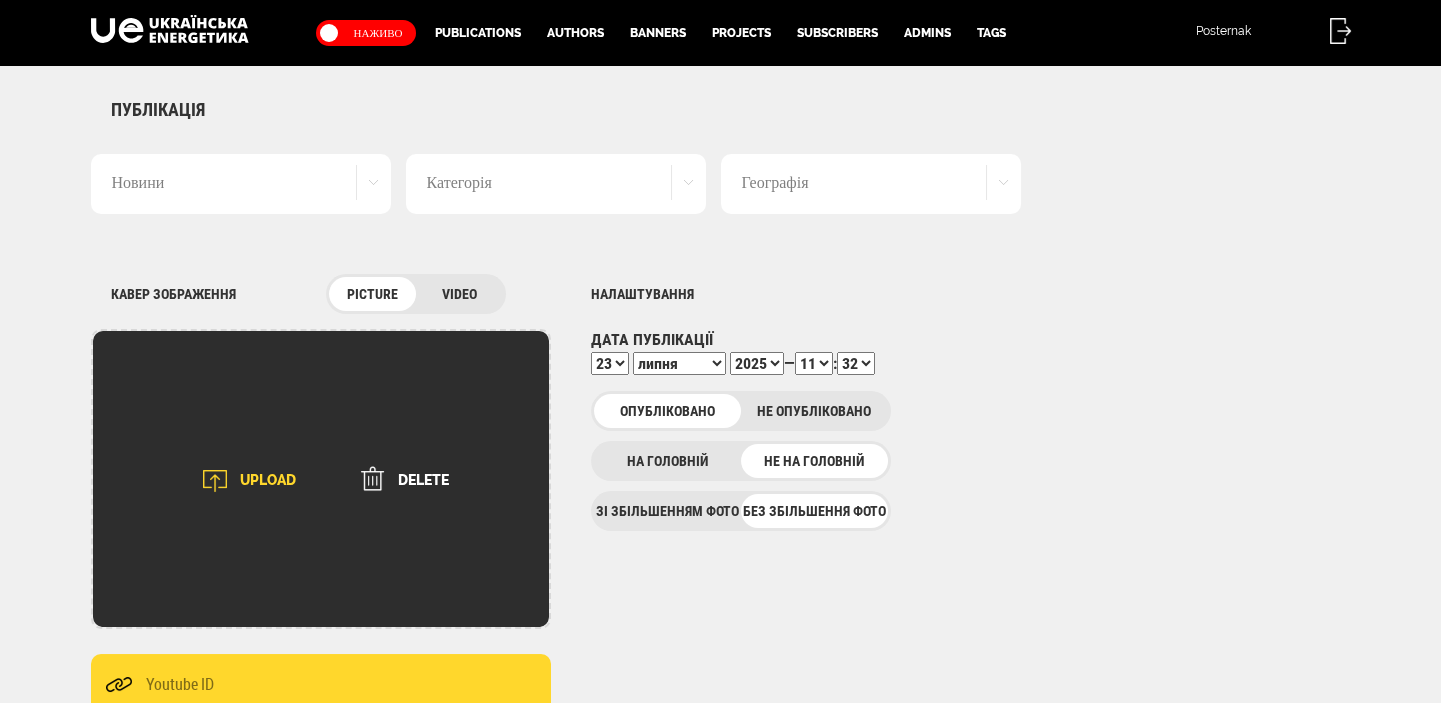 click on "UPLOAD" at bounding box center (243, 481) 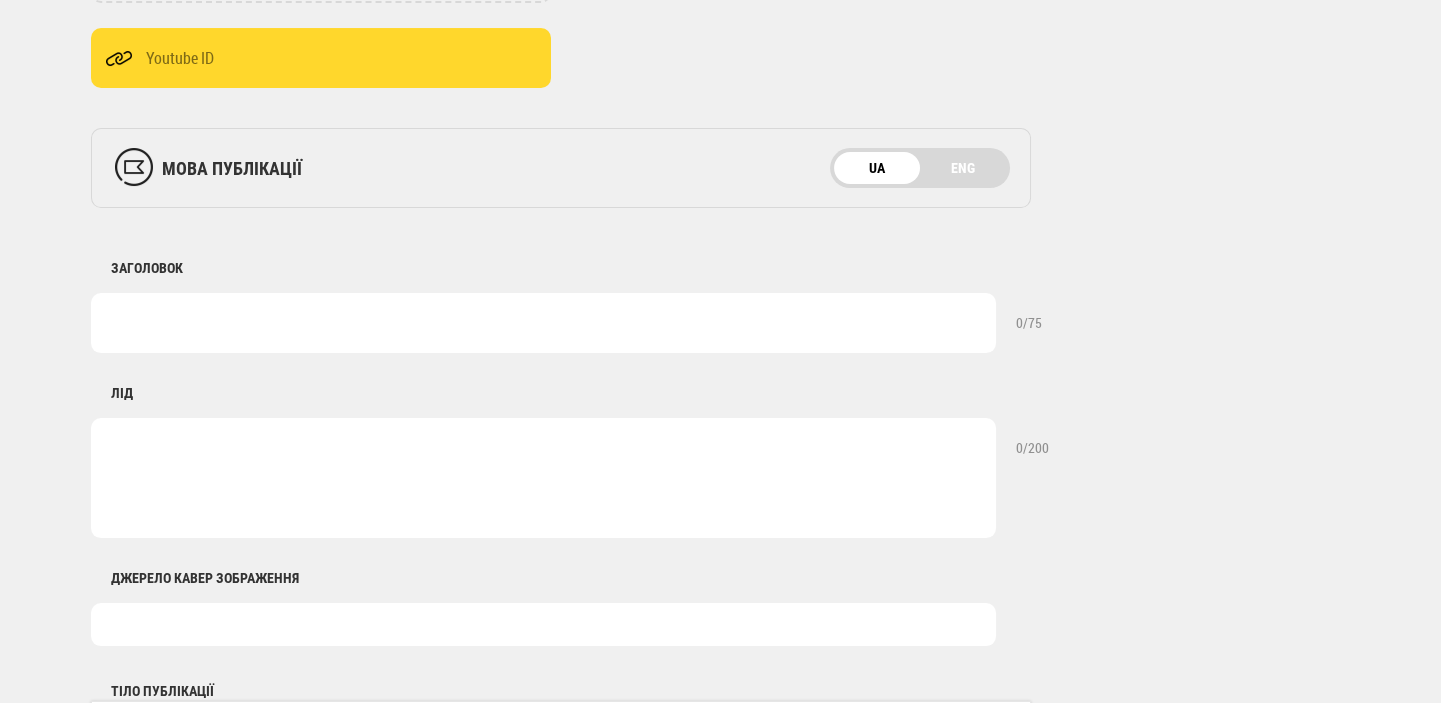 scroll, scrollTop: 636, scrollLeft: 0, axis: vertical 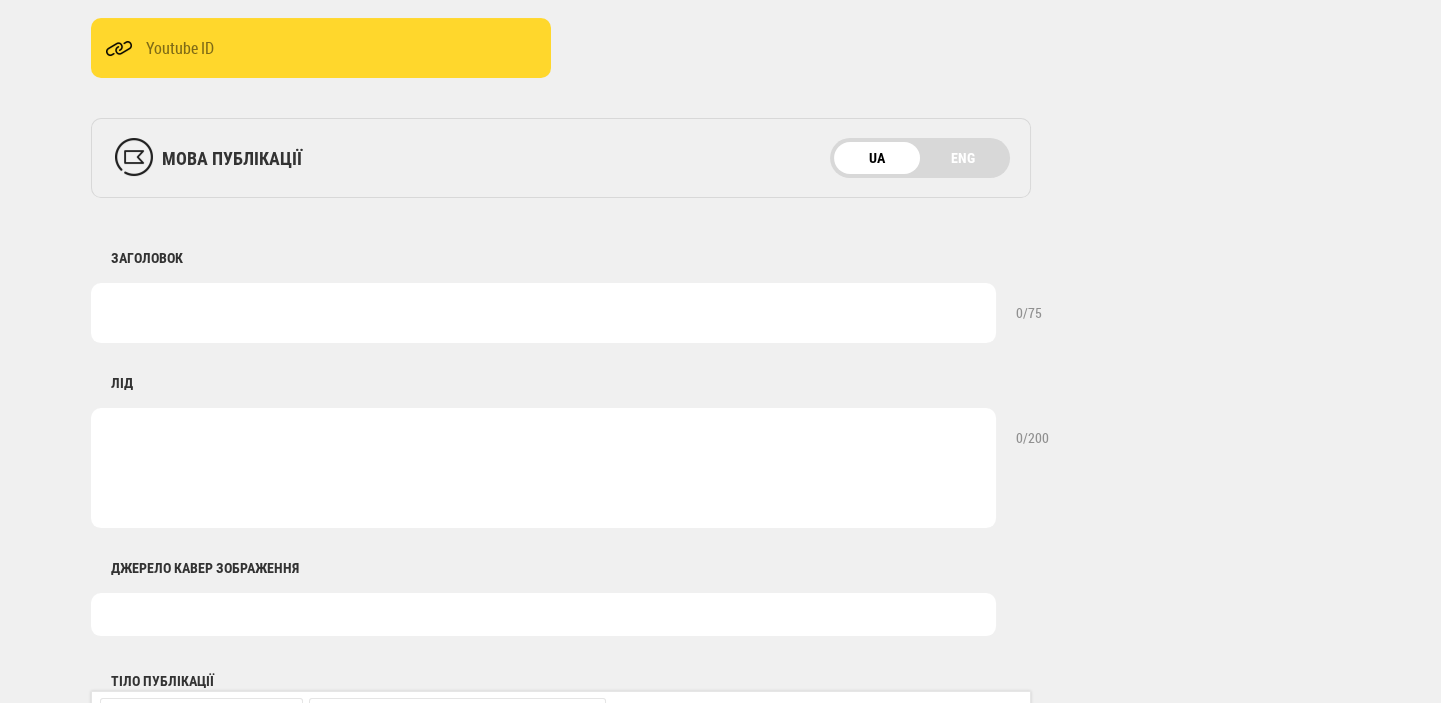 click at bounding box center (543, 614) 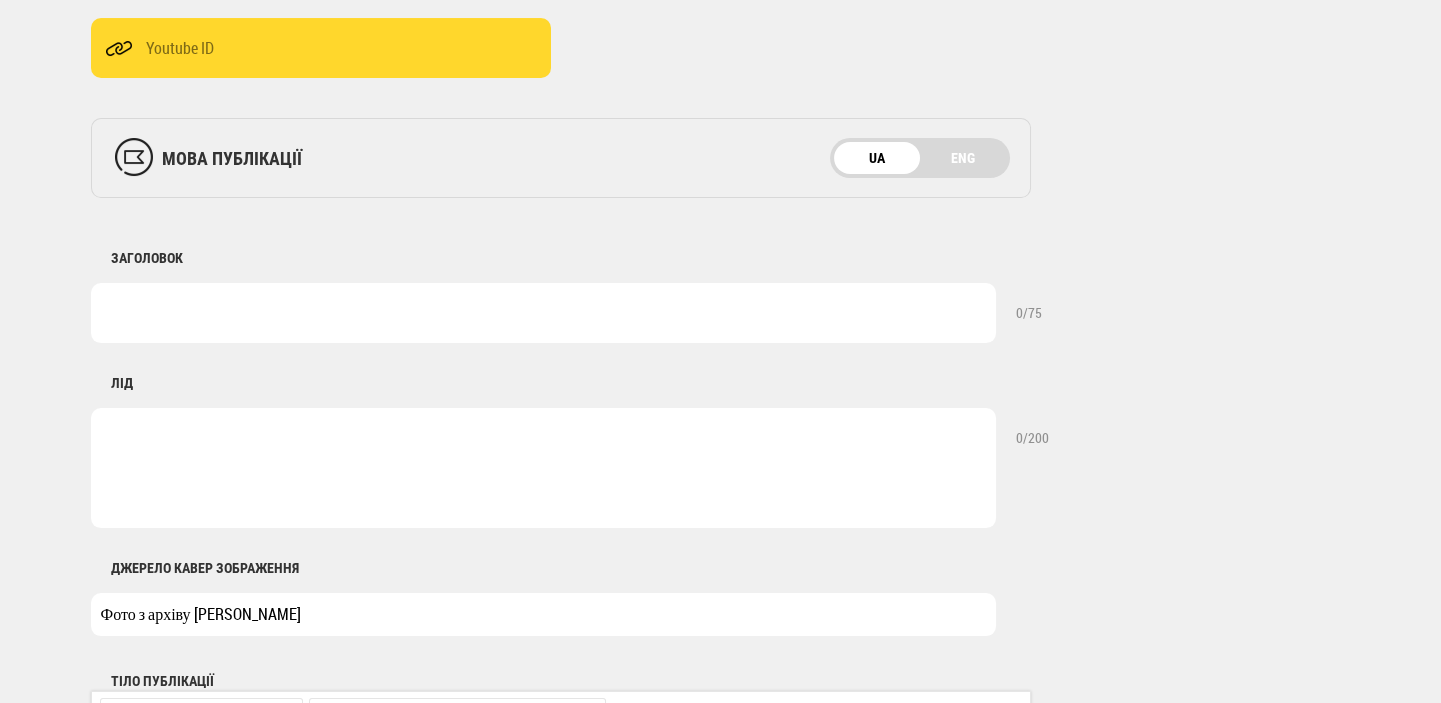 type on "Фото з архіву ДТЕК Одеські електромережі" 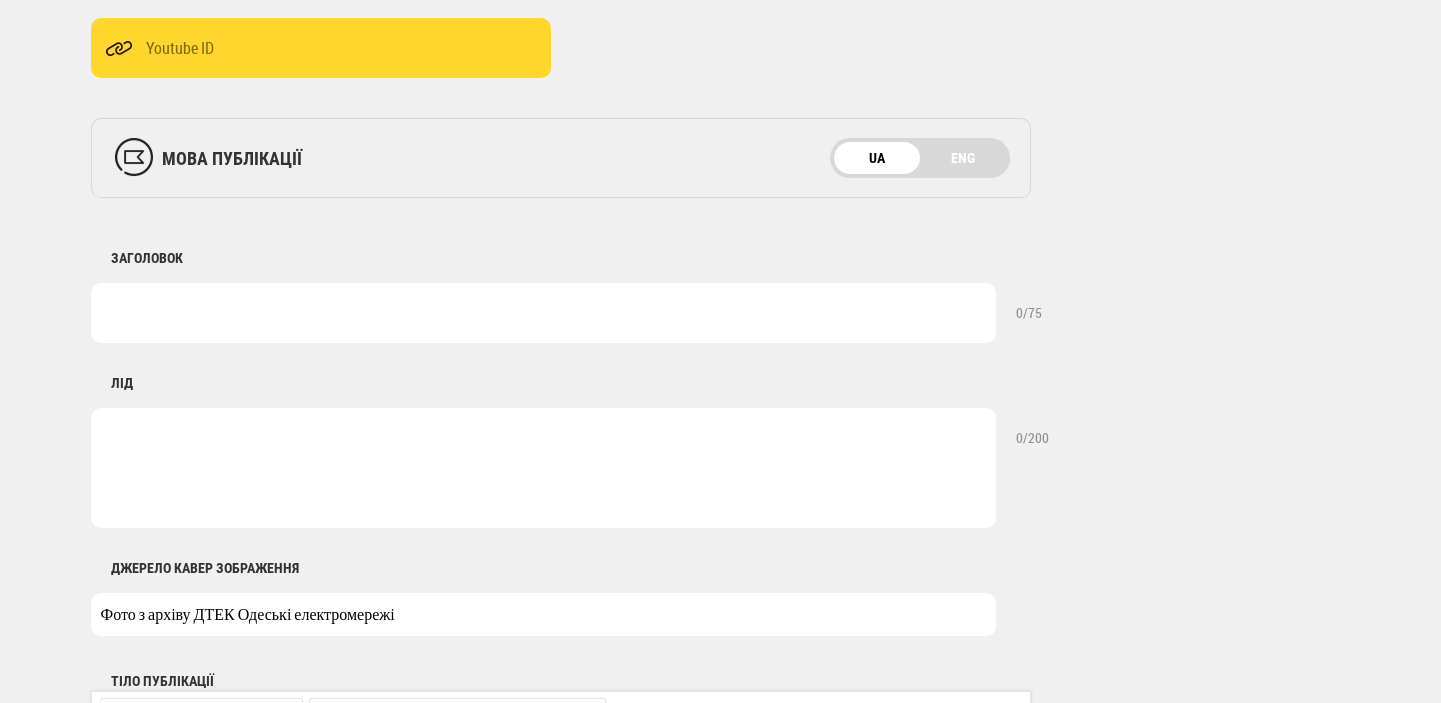 scroll, scrollTop: 1060, scrollLeft: 0, axis: vertical 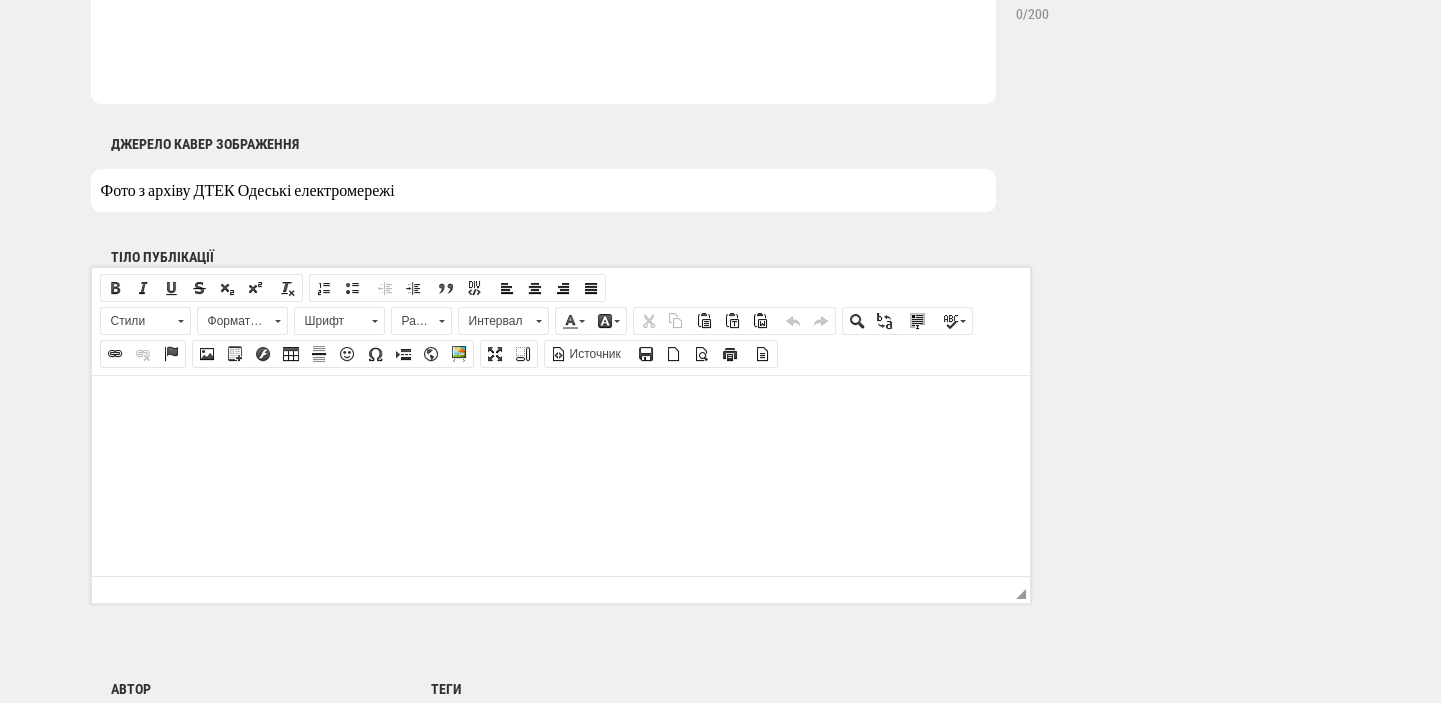 click at bounding box center [560, 405] 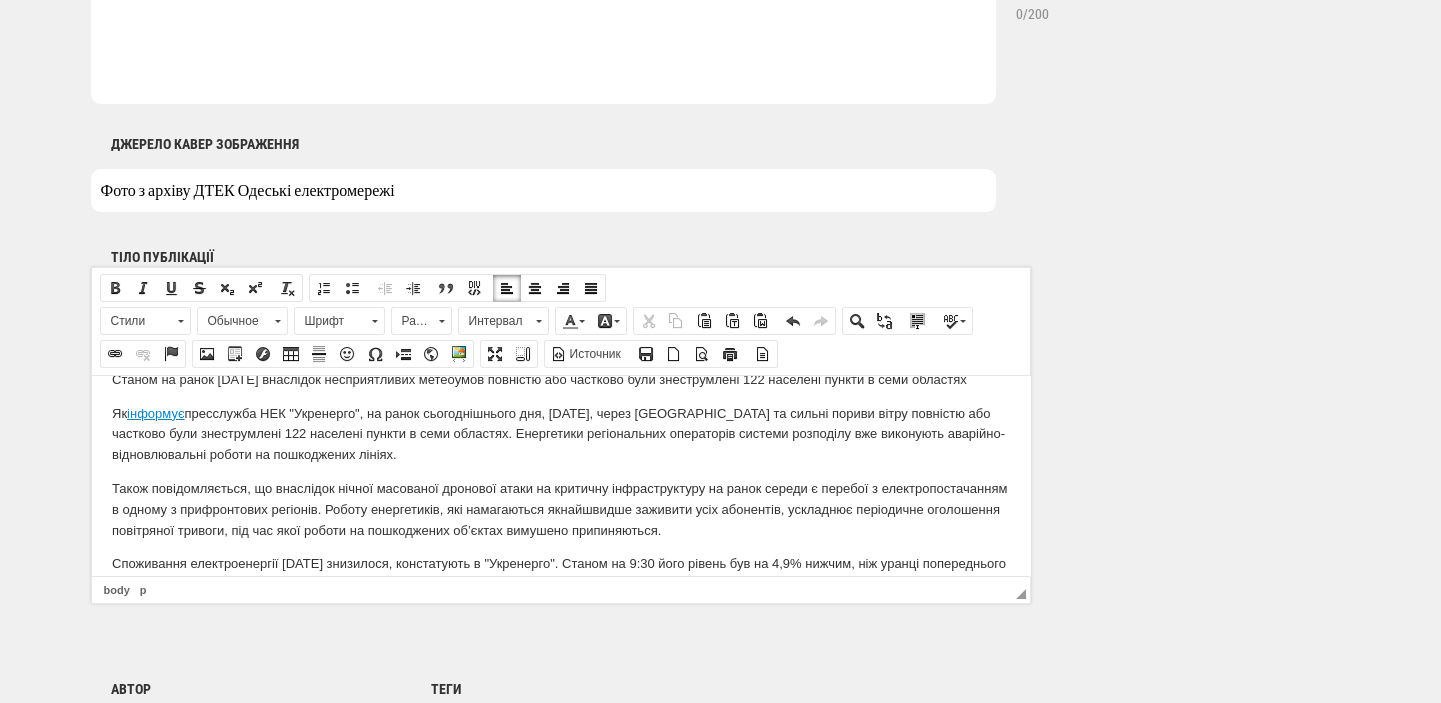 scroll, scrollTop: 0, scrollLeft: 0, axis: both 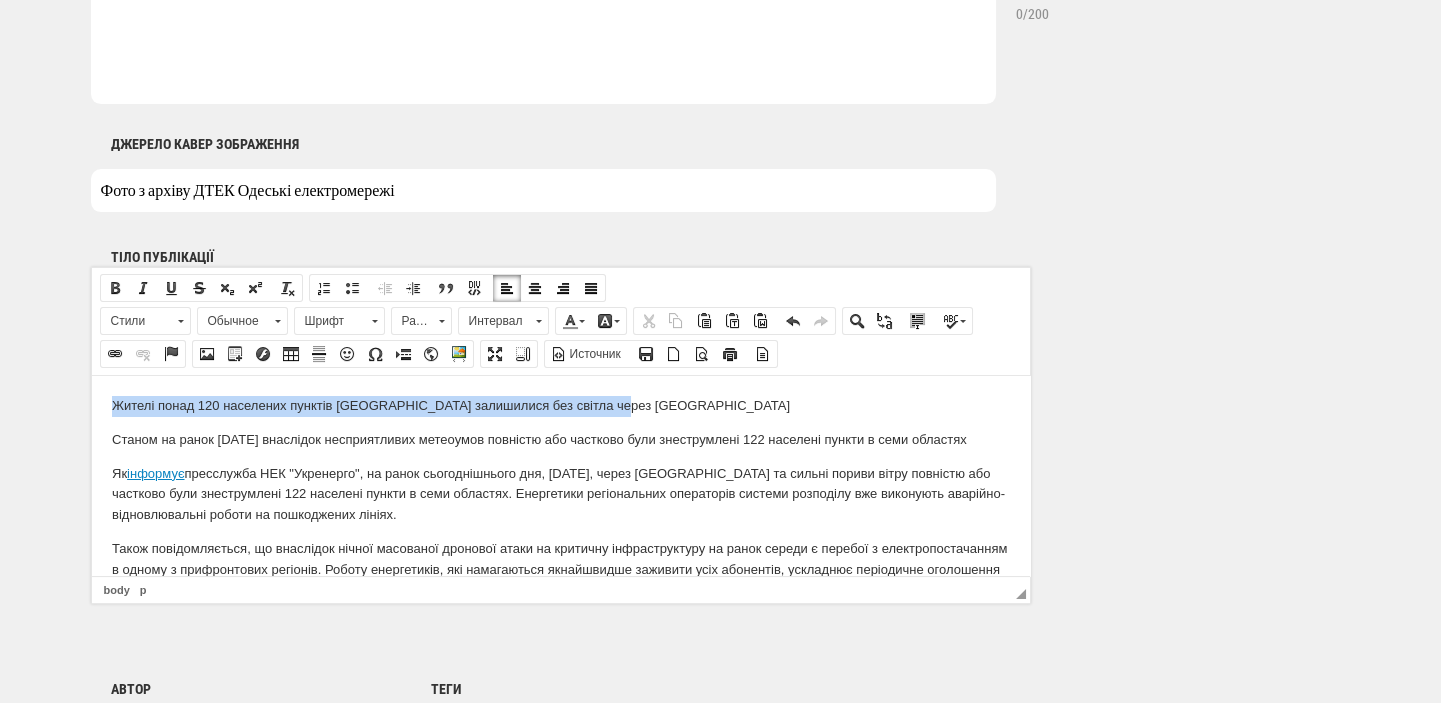 drag, startPoint x: 619, startPoint y: 405, endPoint x: 88, endPoint y: 386, distance: 531.33984 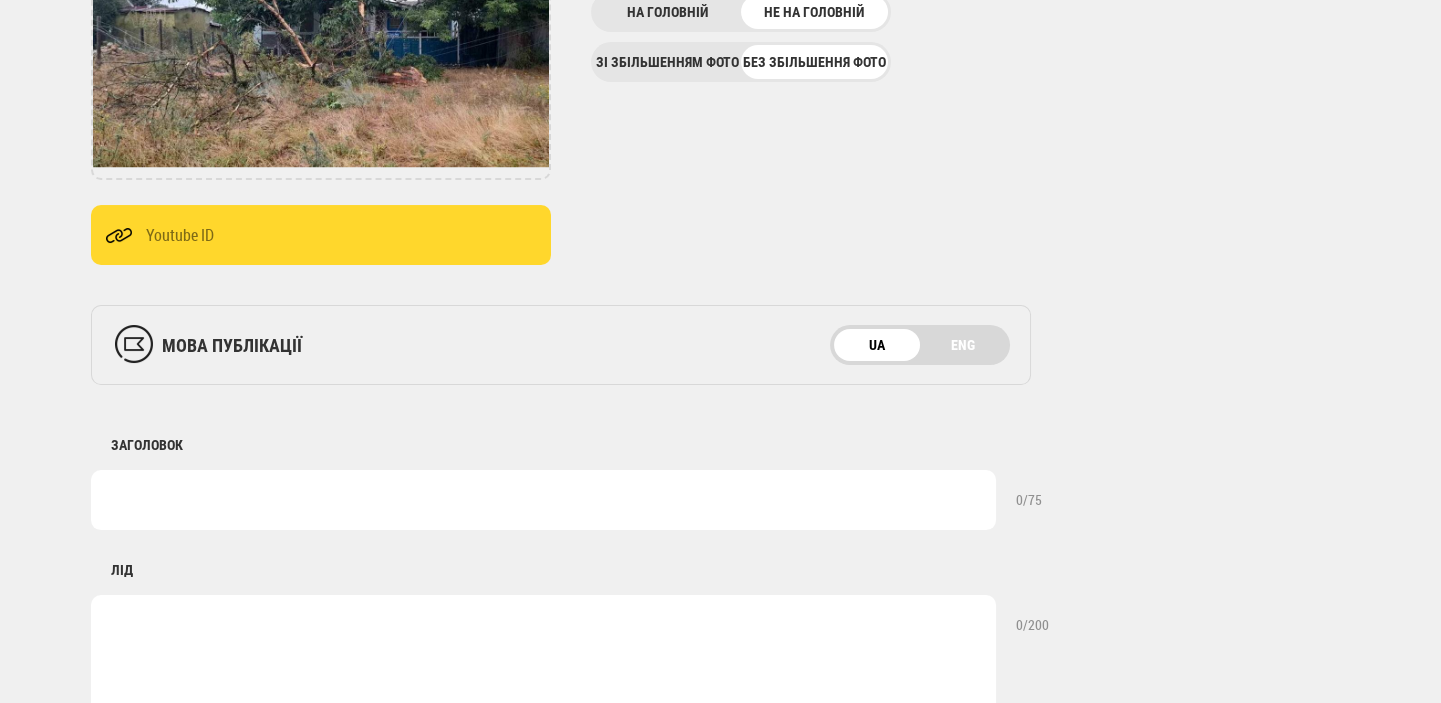 scroll, scrollTop: 424, scrollLeft: 0, axis: vertical 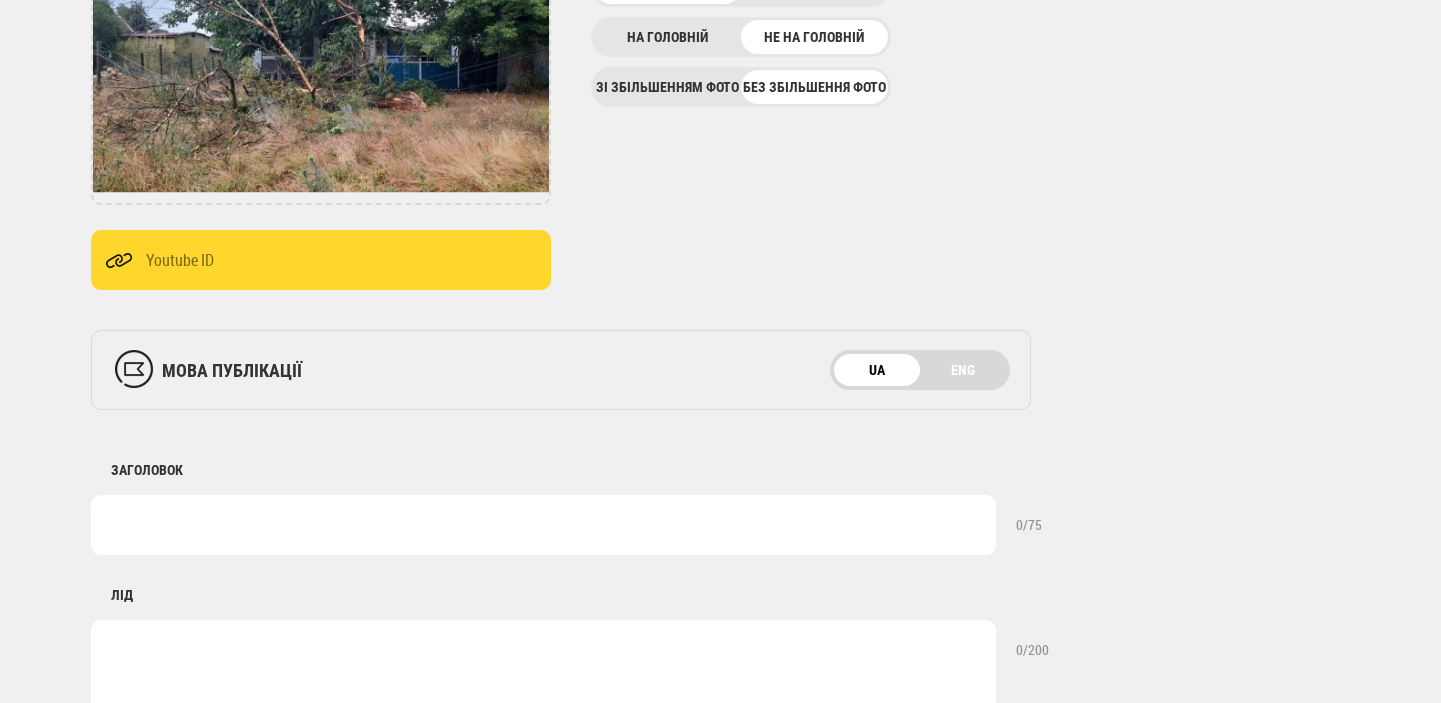 click at bounding box center [543, 525] 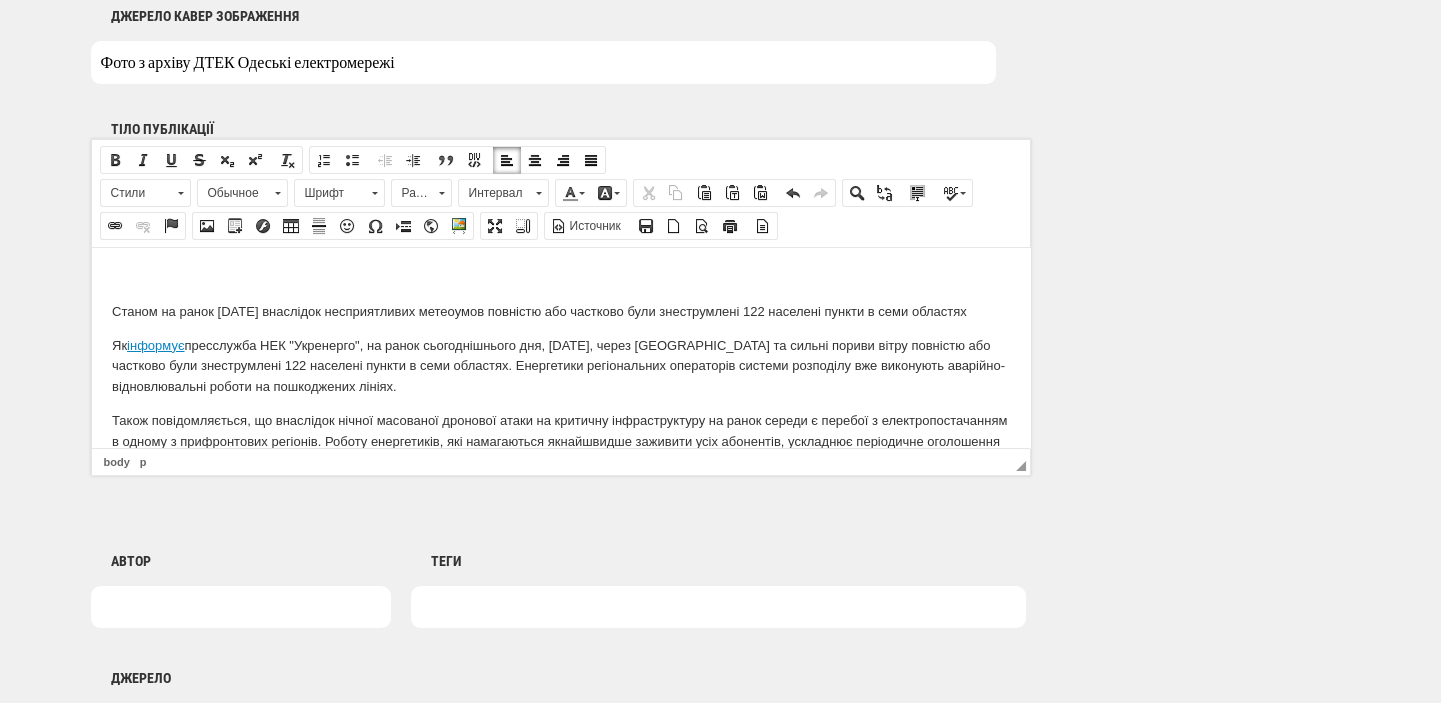 scroll, scrollTop: 1272, scrollLeft: 0, axis: vertical 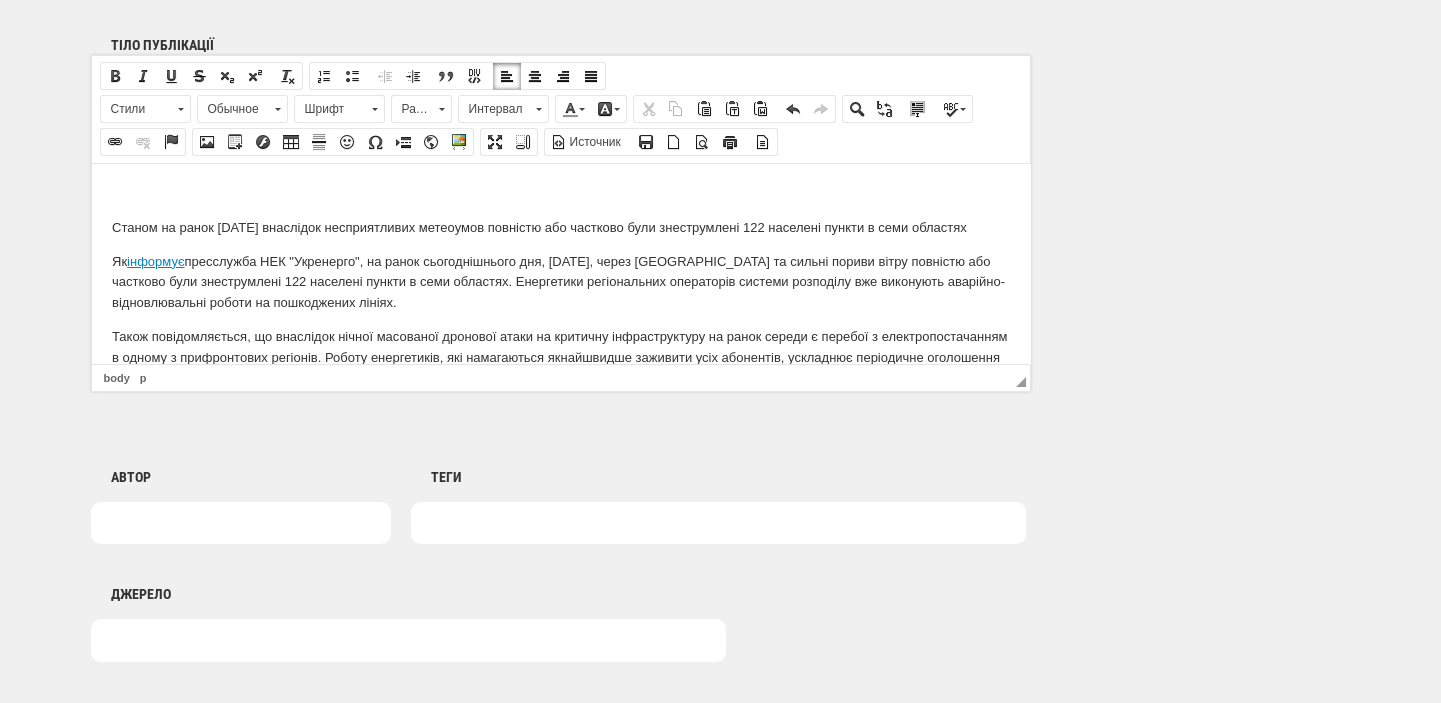 type on "Жителі понад 120 населених пунктів України залишилися без світла через него" 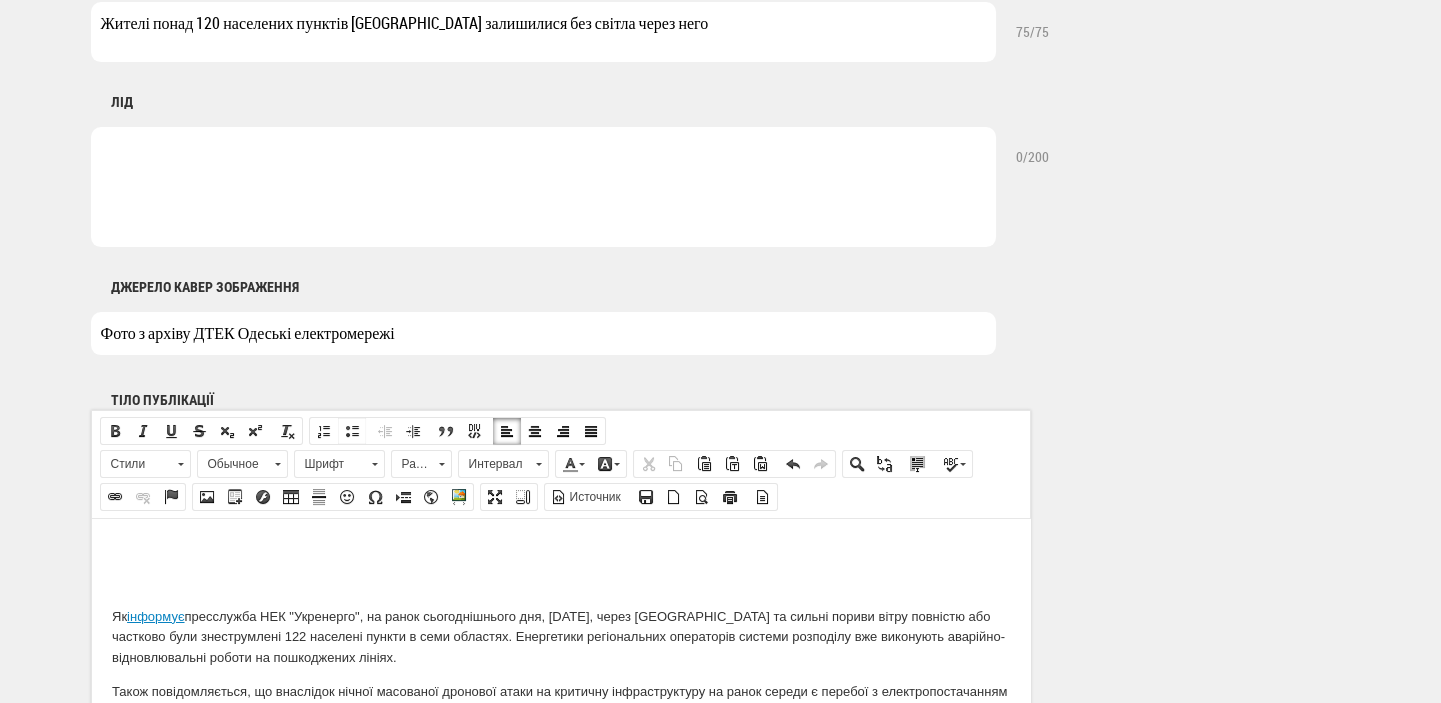 scroll, scrollTop: 848, scrollLeft: 0, axis: vertical 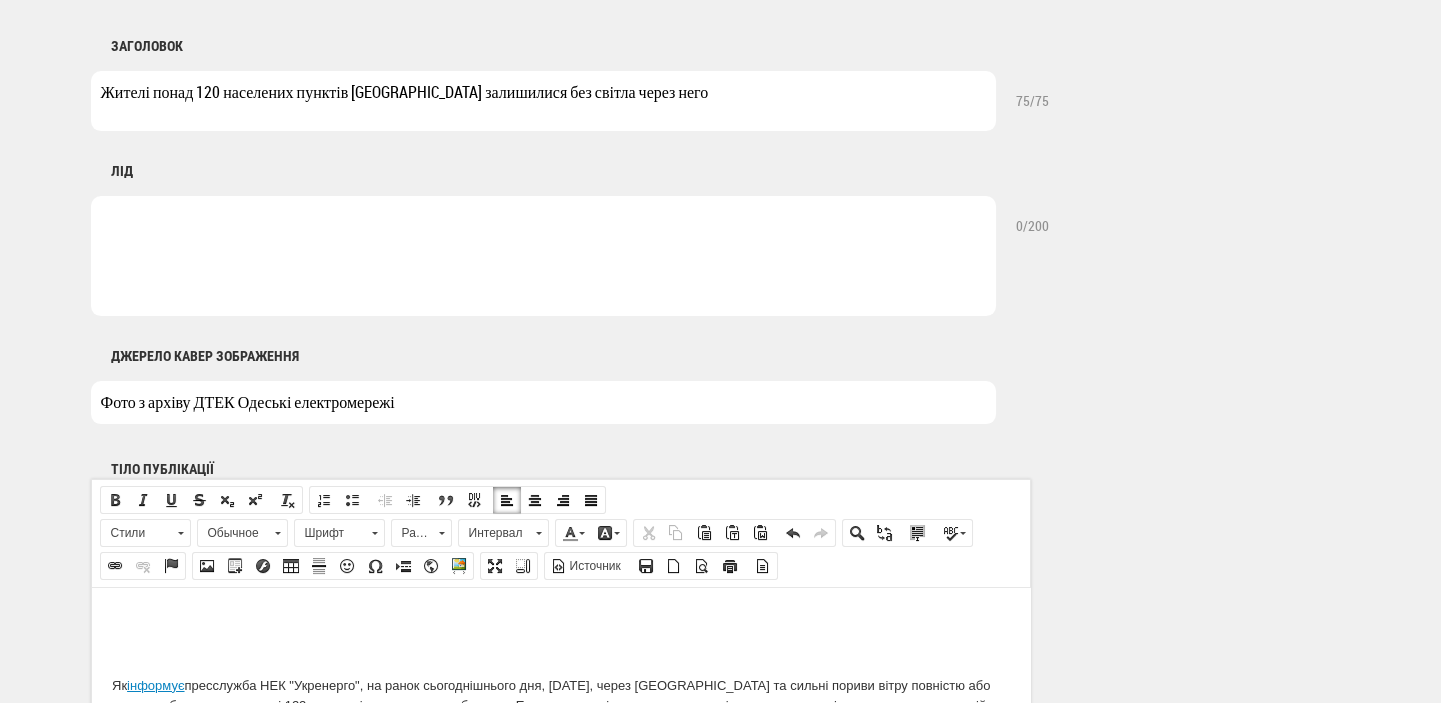 click at bounding box center [543, 256] 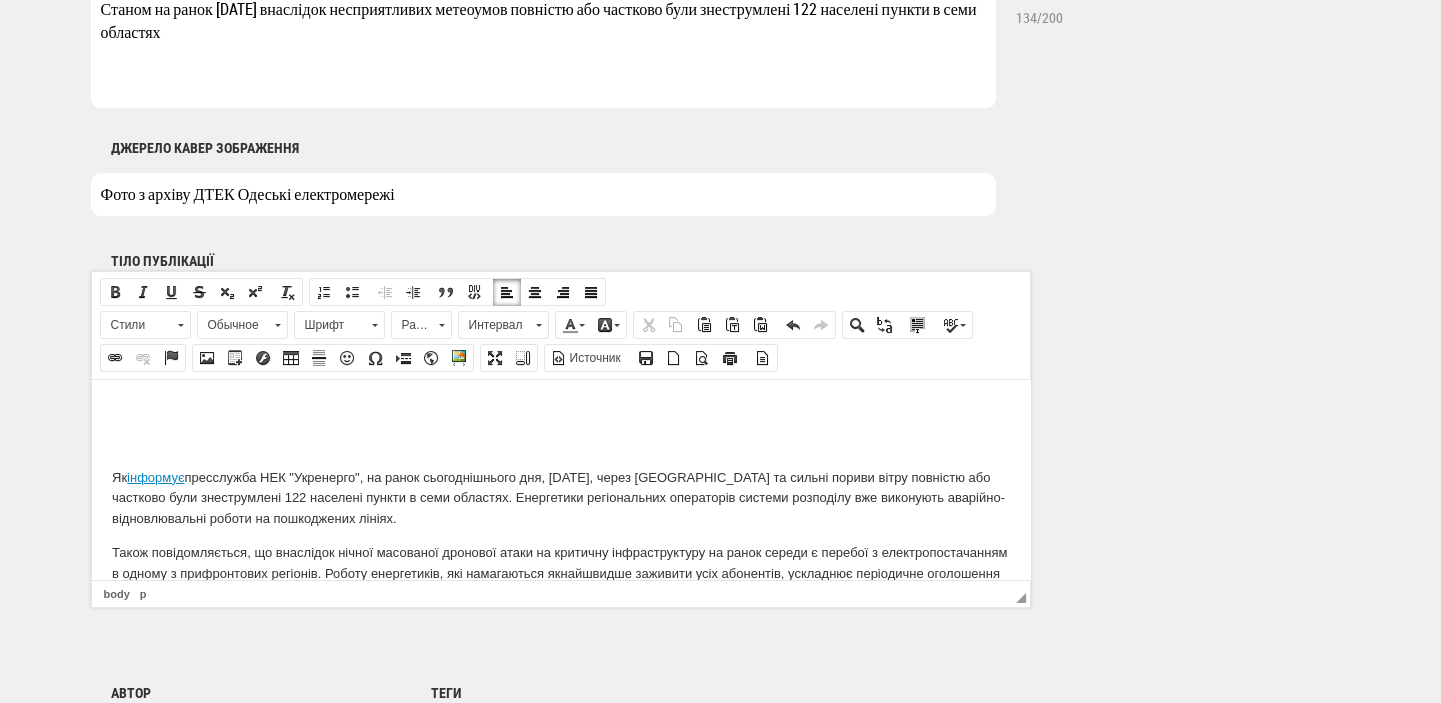 scroll, scrollTop: 1060, scrollLeft: 0, axis: vertical 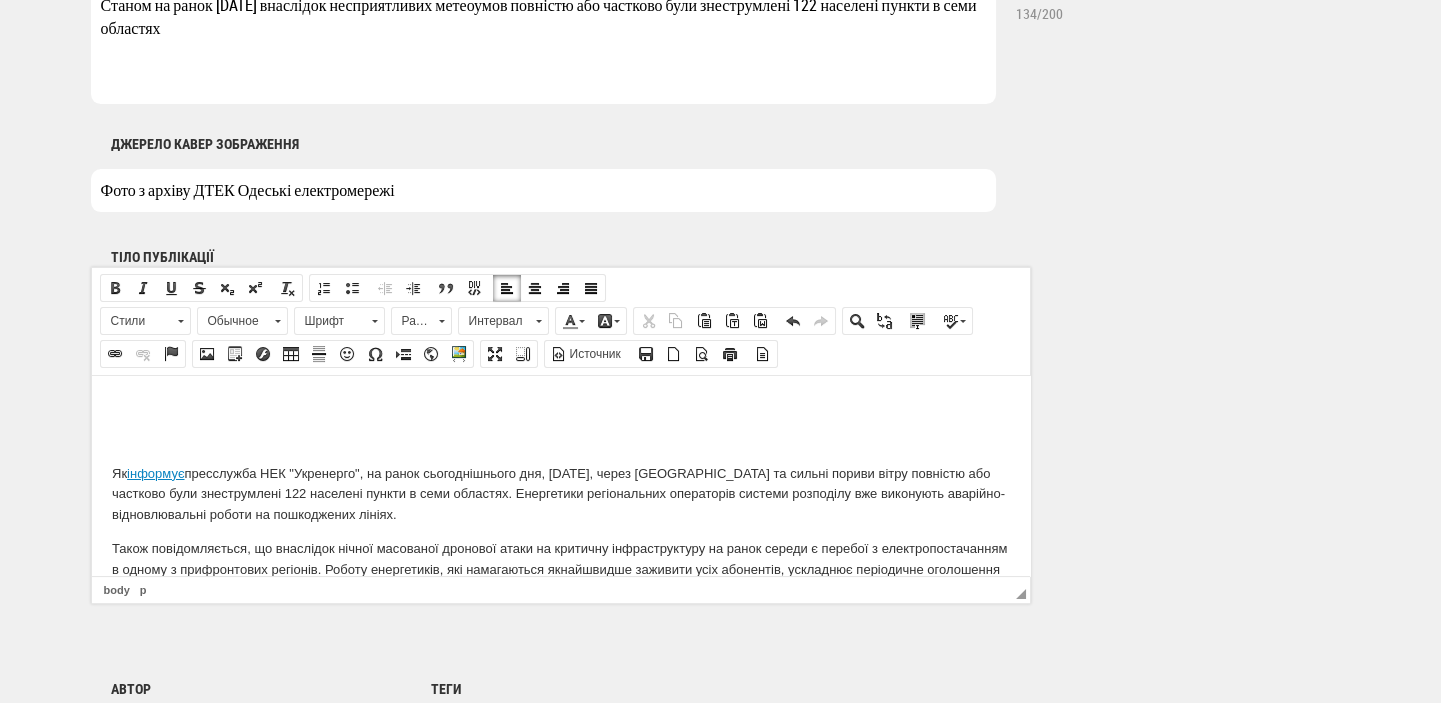 type on "Станом на ранок 23 липня внаслідок несприятливих метеоумов повністю або частково були знеструмлені 122 населені пункти в семи областях" 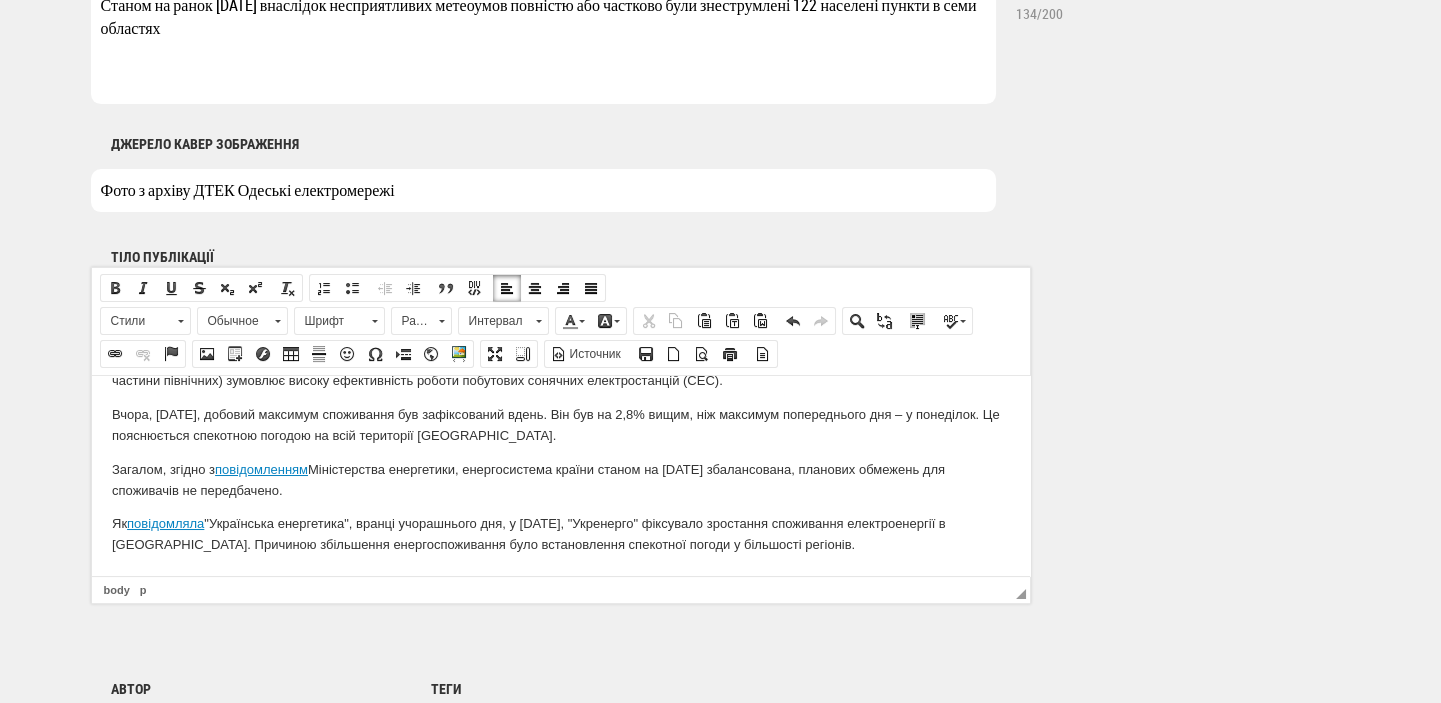 scroll, scrollTop: 1484, scrollLeft: 0, axis: vertical 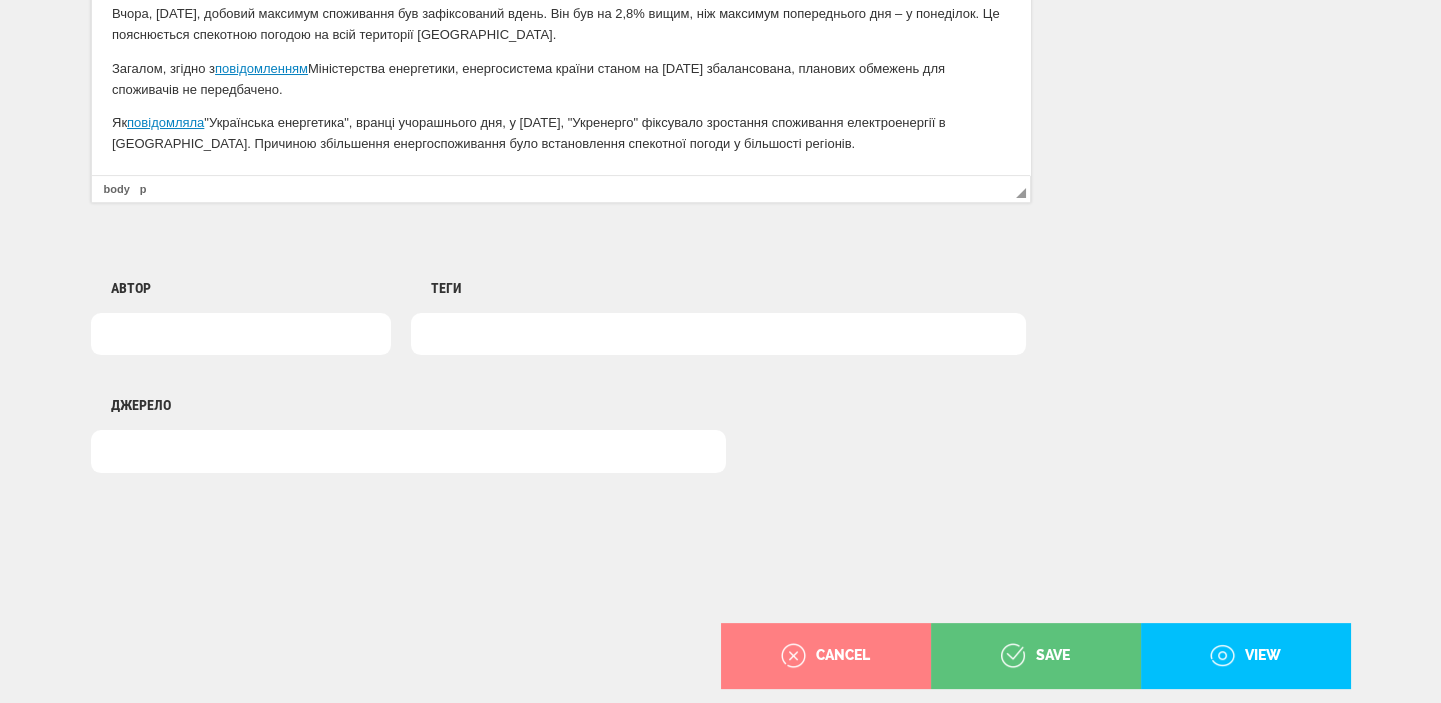 click at bounding box center [718, 334] 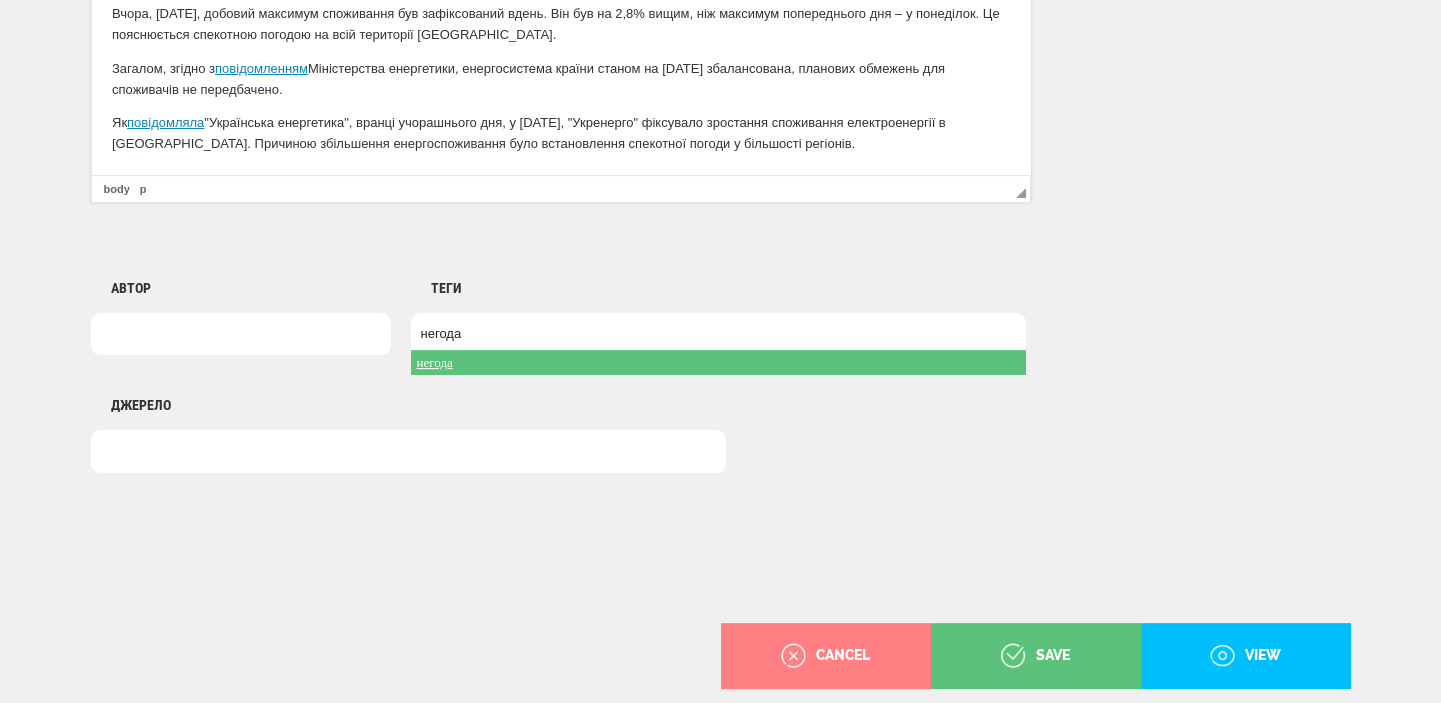 type on "негода" 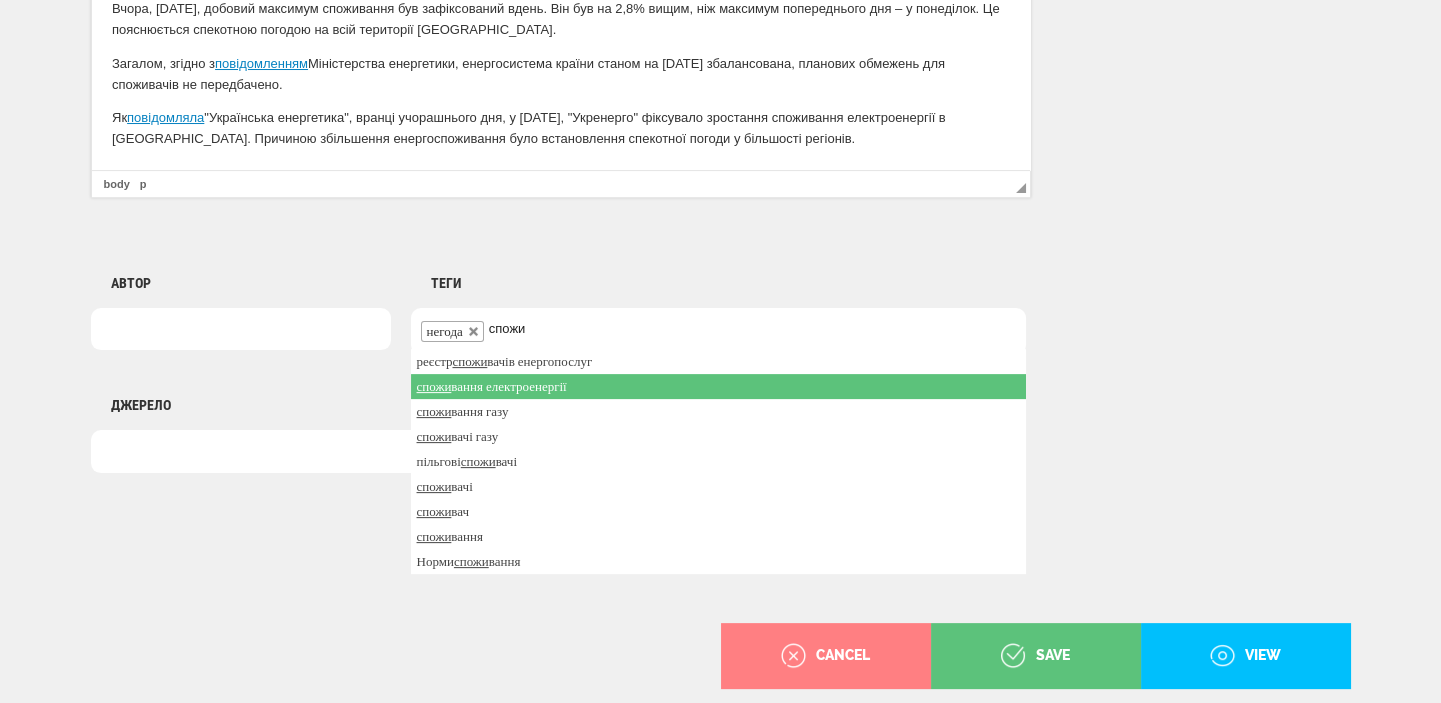 type on "спожи" 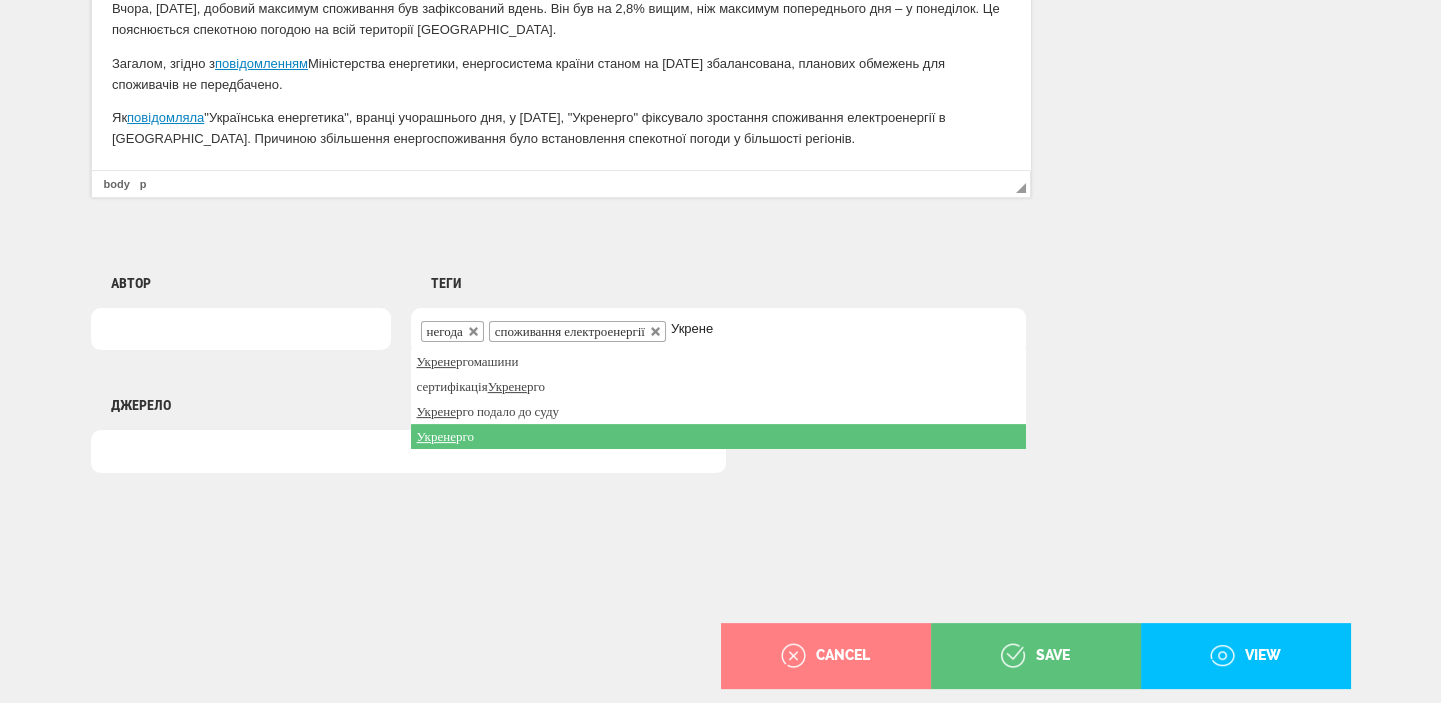type on "Укрене" 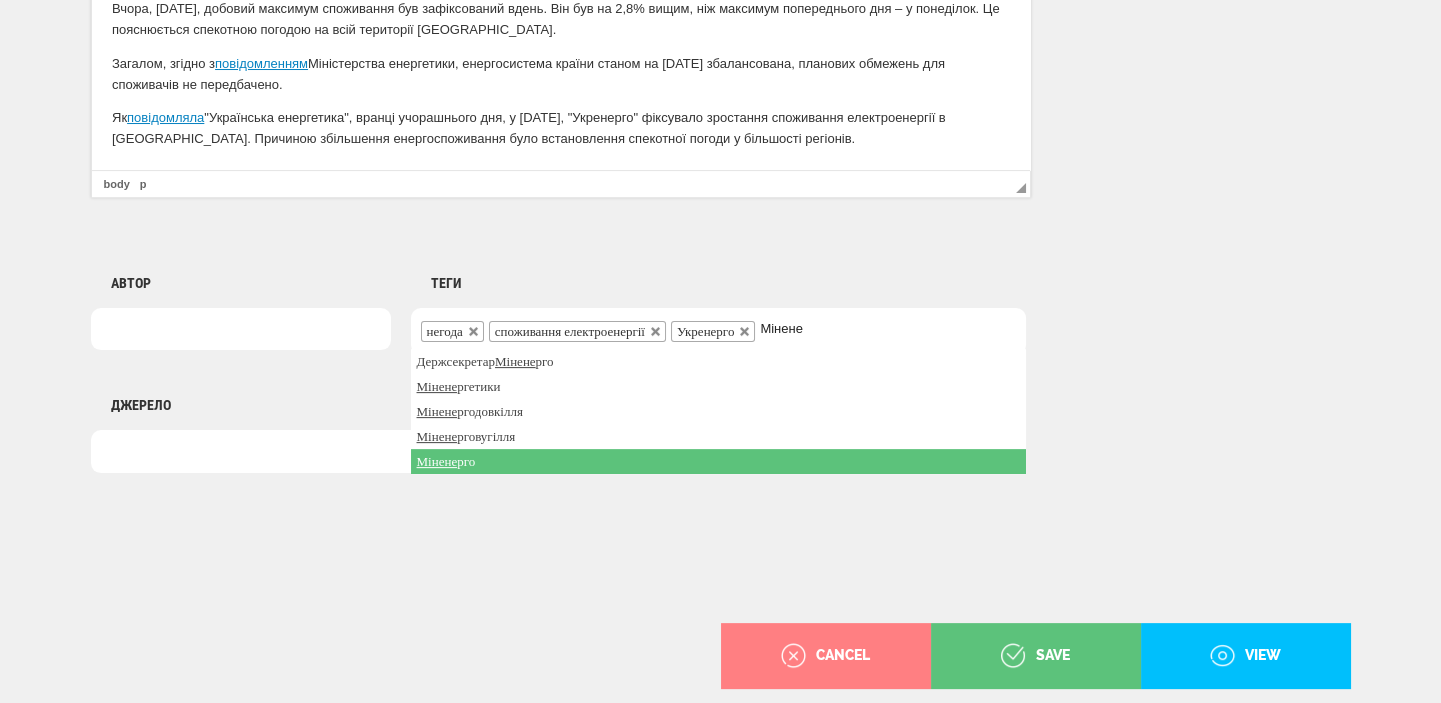 type on "Мінене" 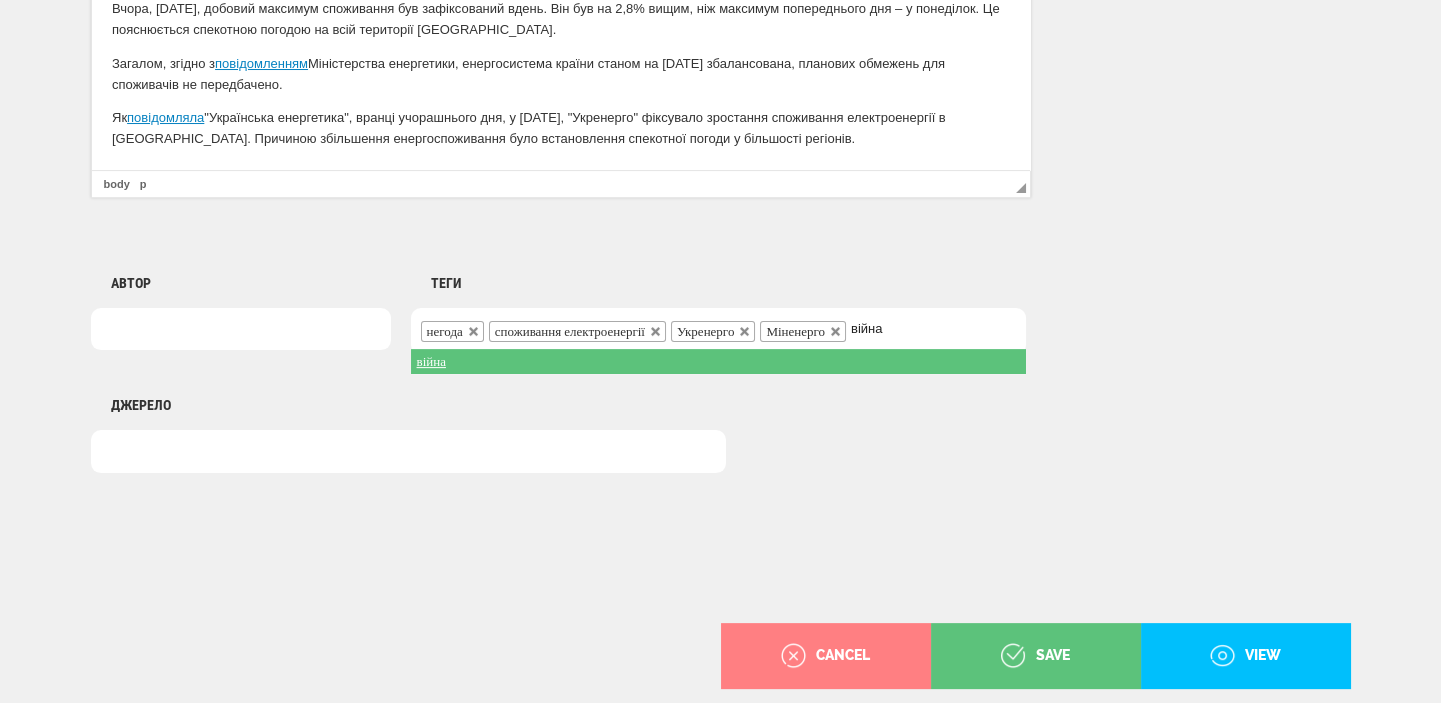 type on "війна" 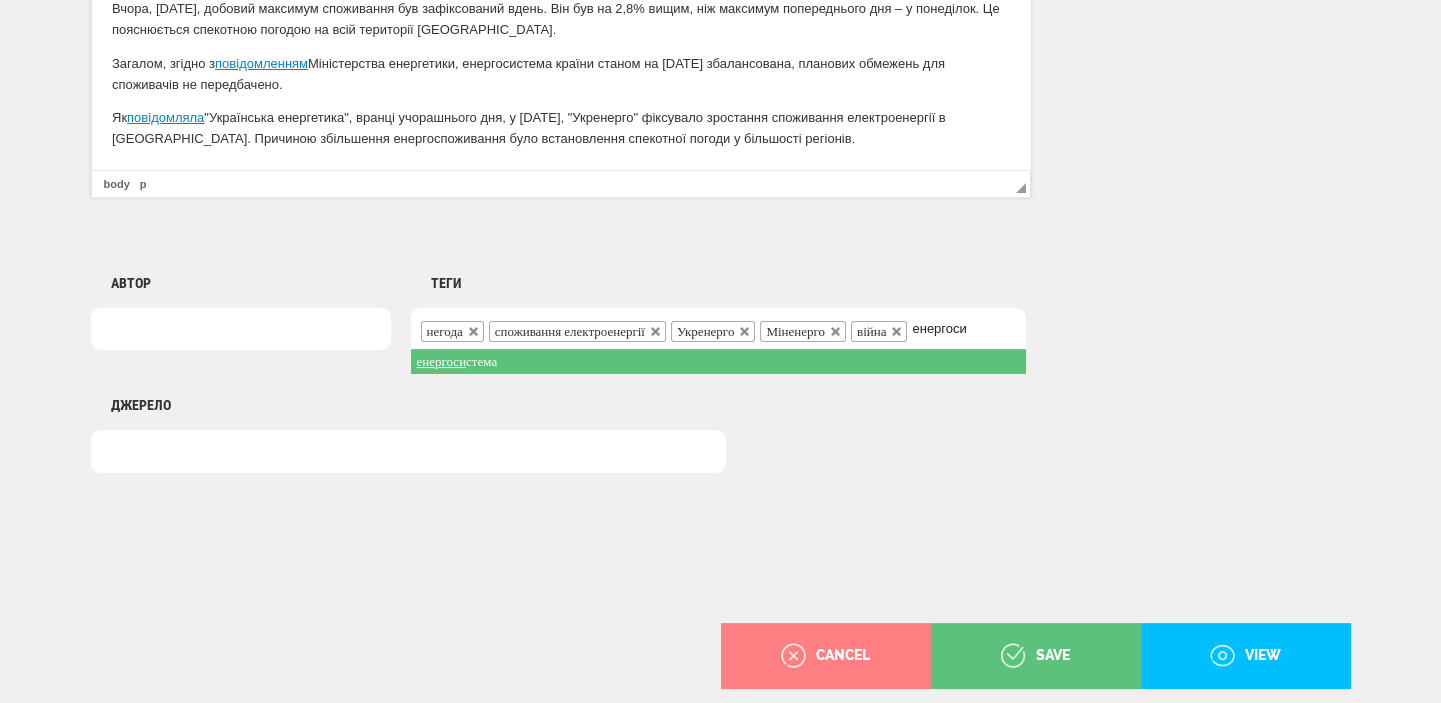 type on "енергоси" 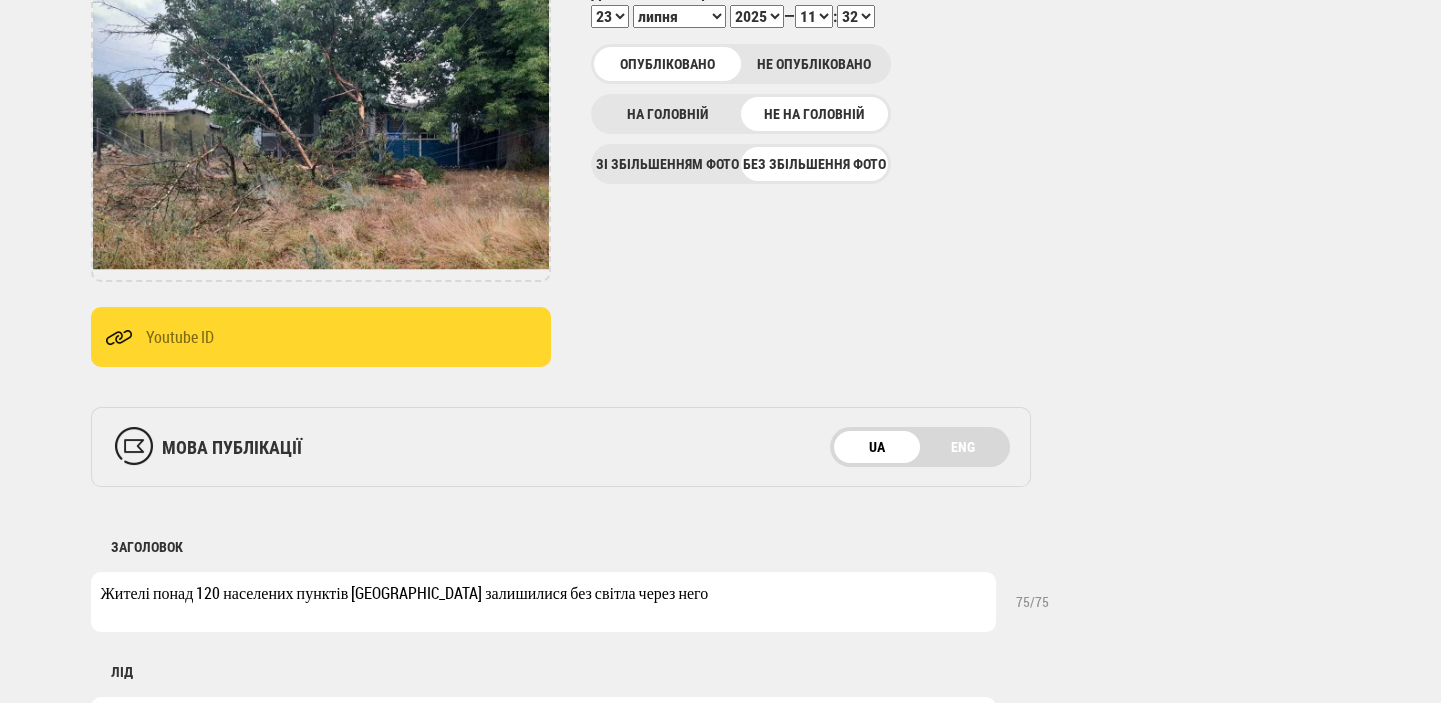 scroll, scrollTop: 0, scrollLeft: 0, axis: both 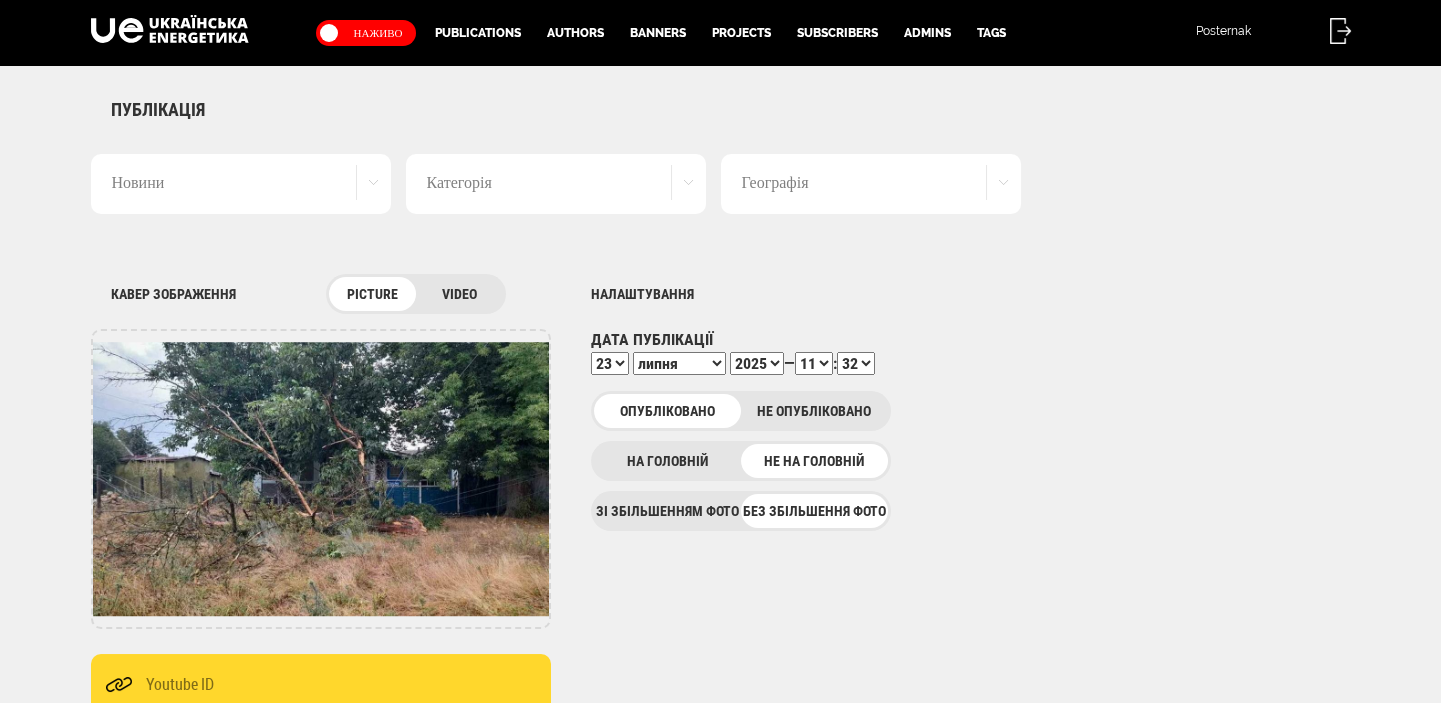 click on "00
01
02
03
04
05
06
07
08
09
10
11
12
13
14
15
16
17
18
19
20
21
22
23
24
25
26
27
28
29
30
31
32
33
34
35
36
37
38
39
40
41
42
43
44
45
46
47
48
49
50
51
52
53
54
55
56
57
58
59" at bounding box center [856, 363] 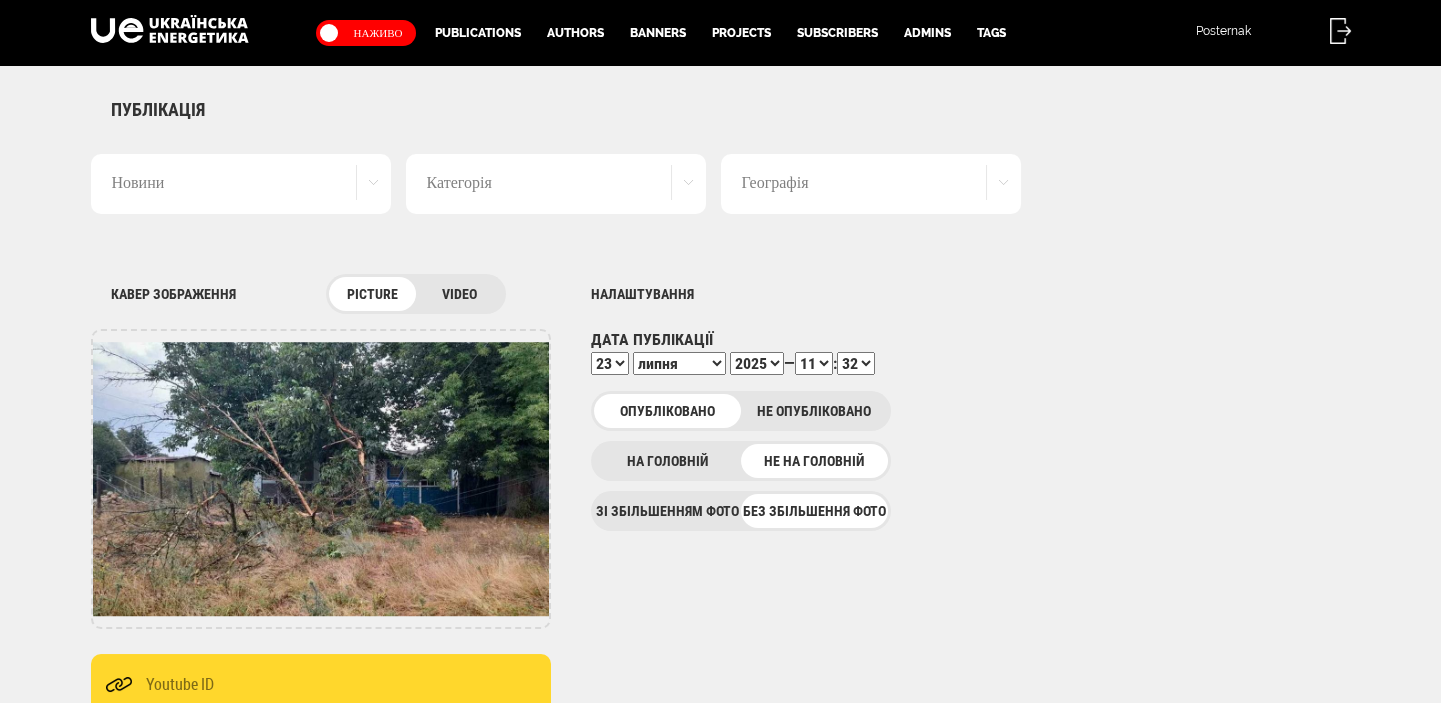 select on "34" 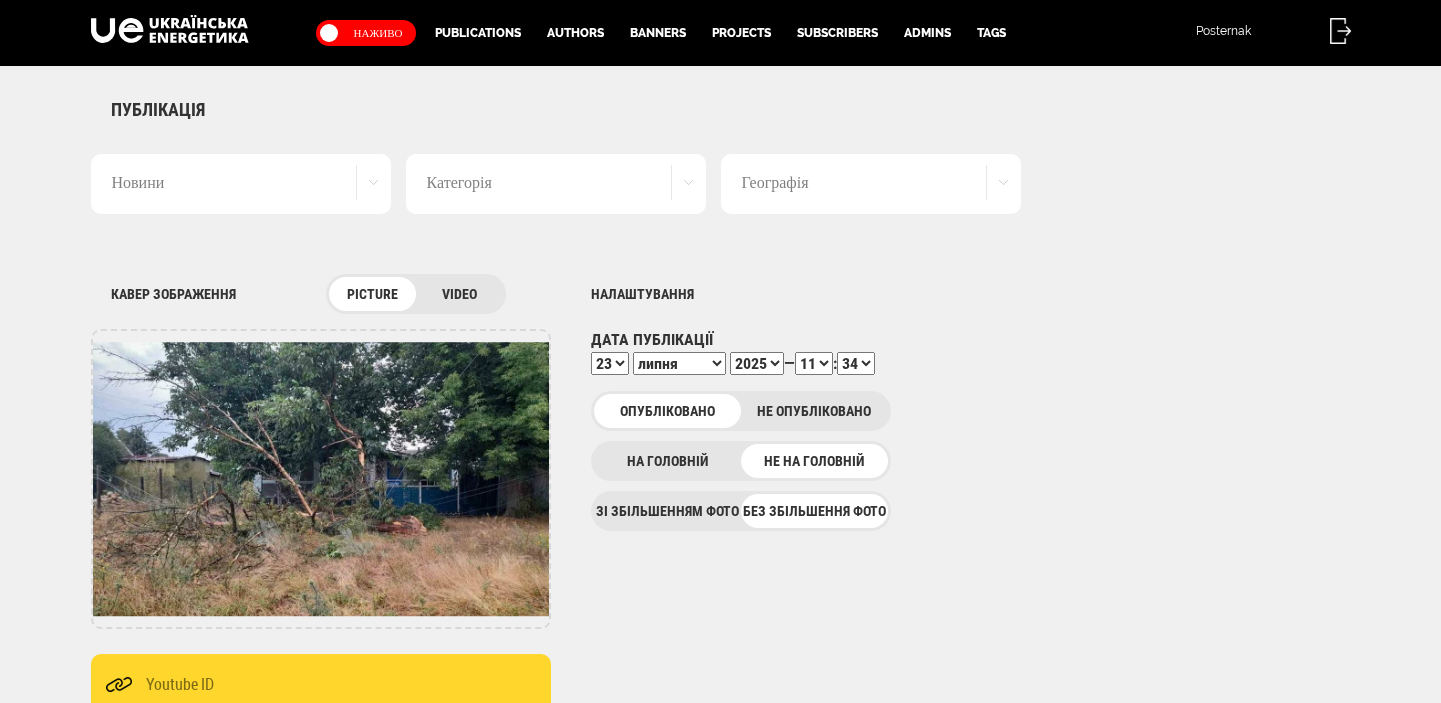 click on "00
01
02
03
04
05
06
07
08
09
10
11
12
13
14
15
16
17
18
19
20
21
22
23
24
25
26
27
28
29
30
31
32
33
34
35
36
37
38
39
40
41
42
43
44
45
46
47
48
49
50
51
52
53
54
55
56
57
58
59" at bounding box center [856, 363] 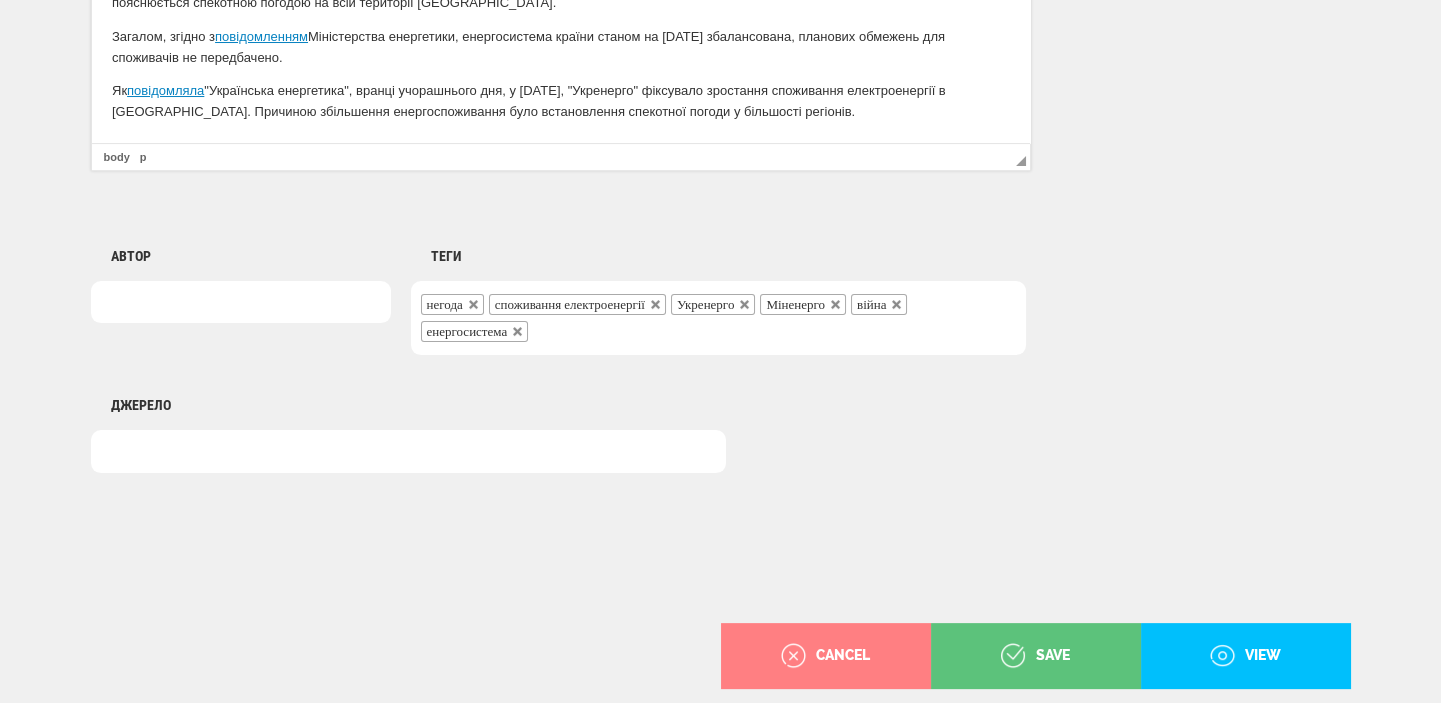 scroll, scrollTop: 1525, scrollLeft: 0, axis: vertical 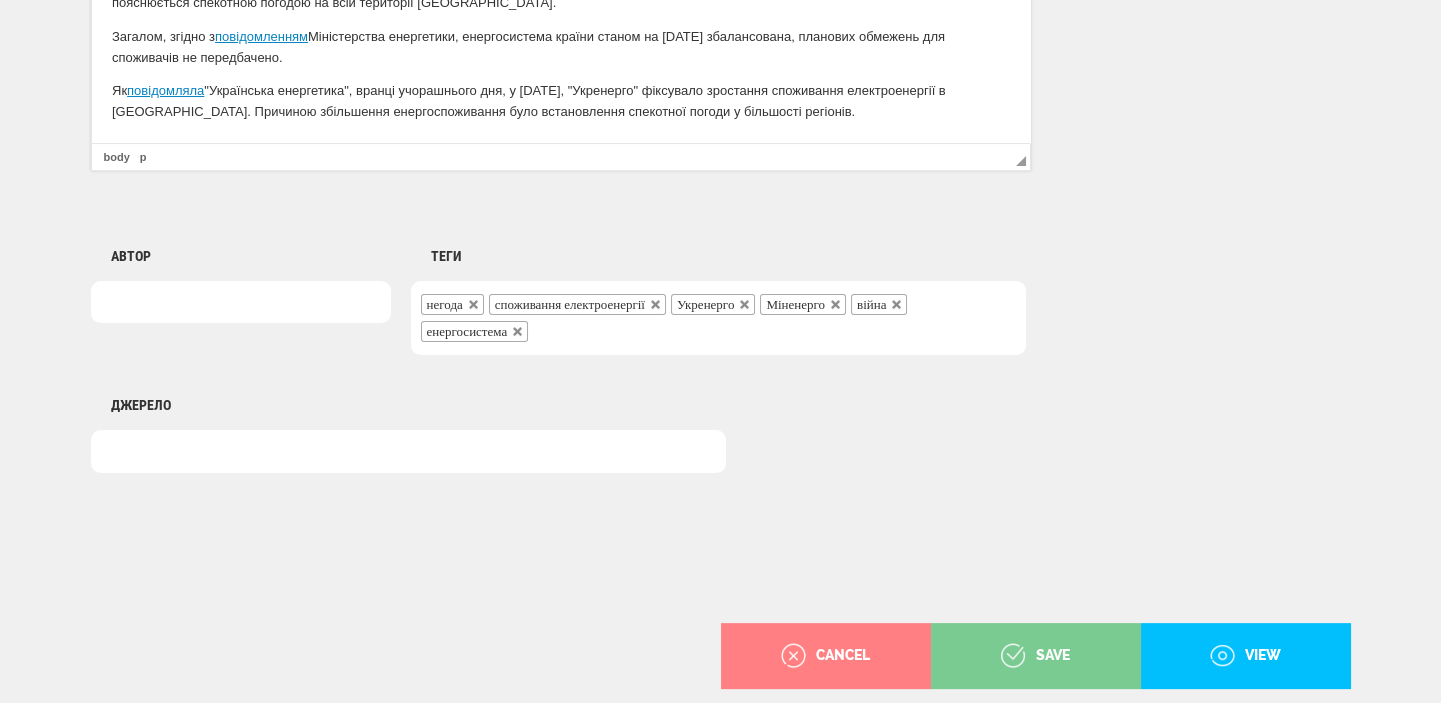 click on "save" at bounding box center [1036, 656] 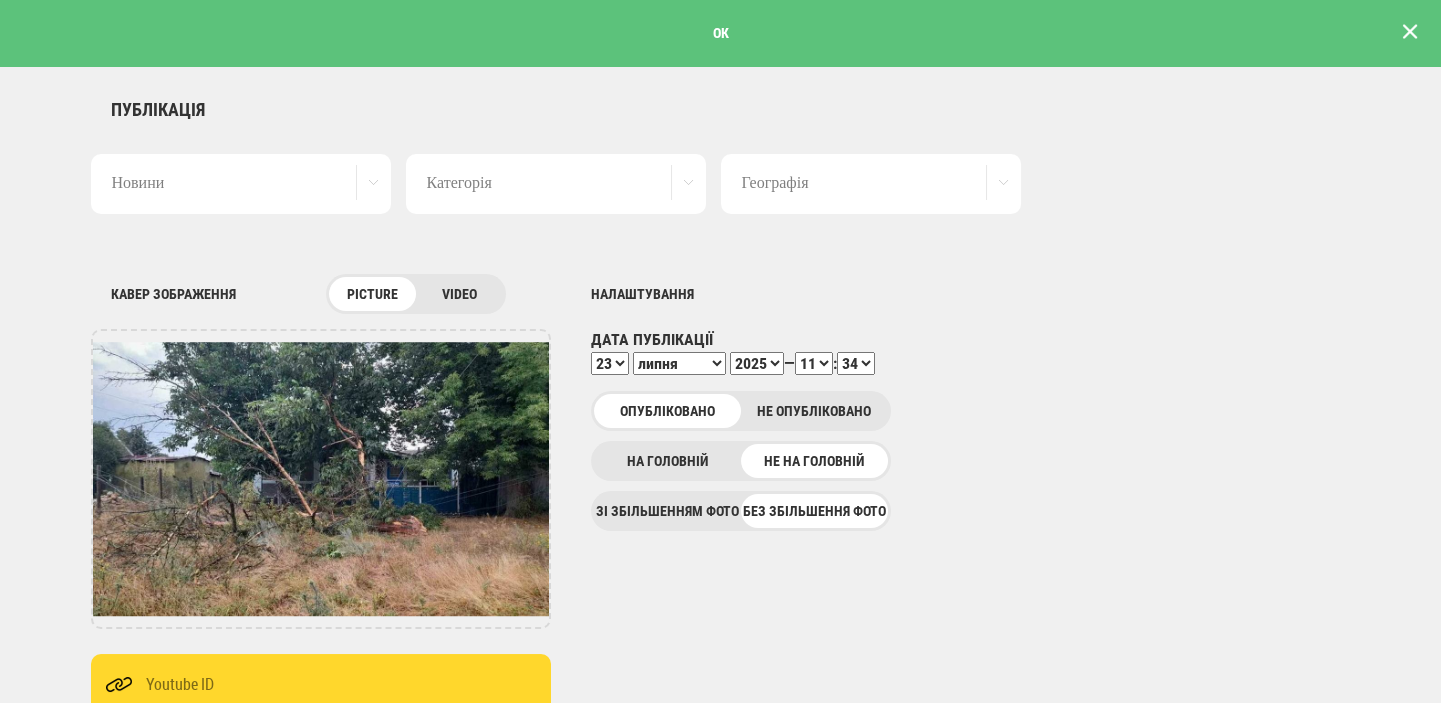 scroll, scrollTop: 0, scrollLeft: 0, axis: both 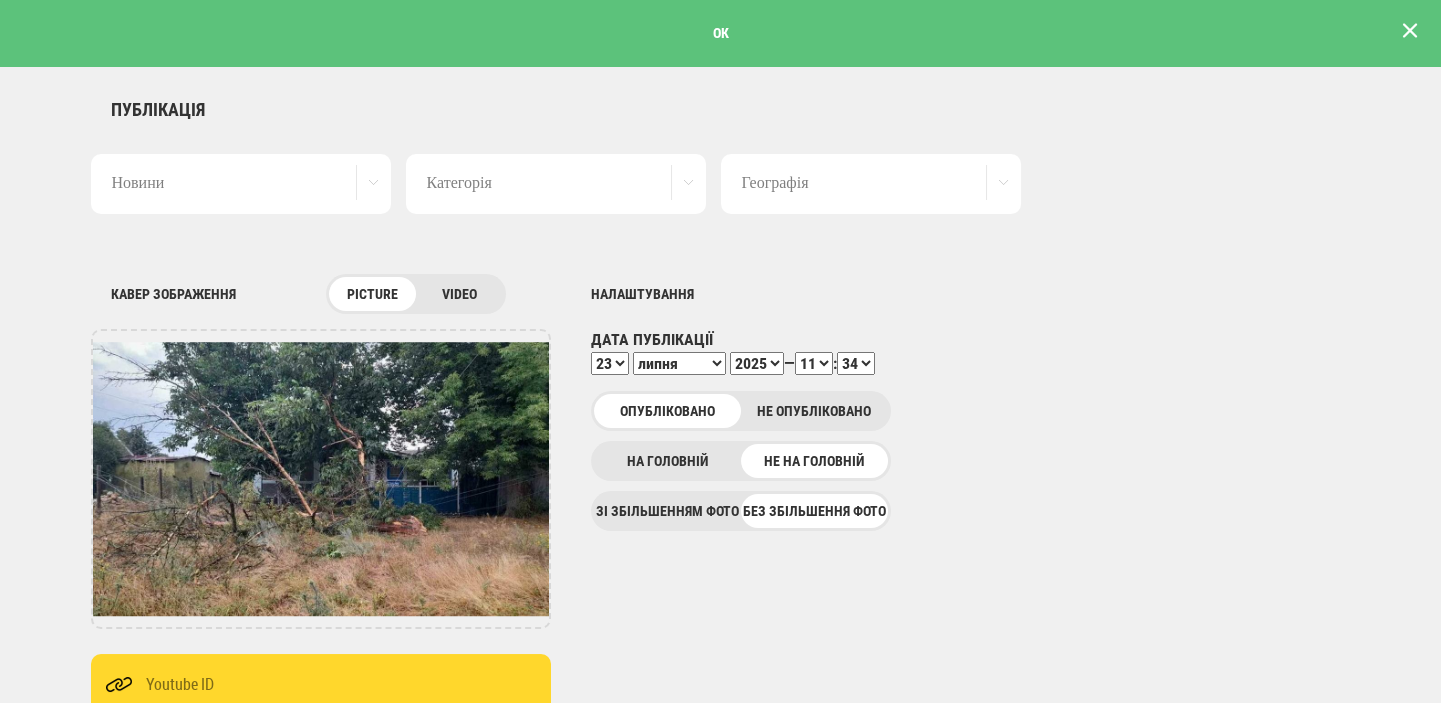 click at bounding box center (1410, 31) 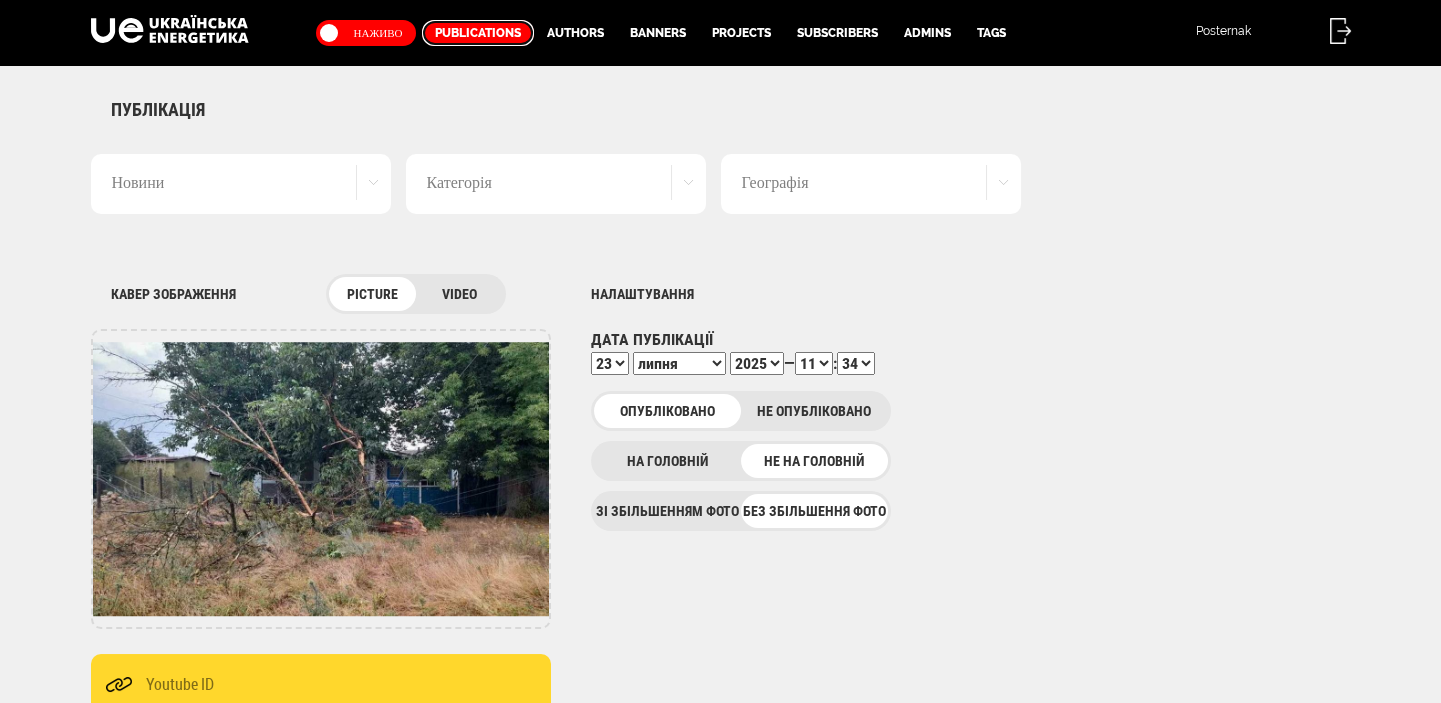 click on "Publications" at bounding box center [478, 33] 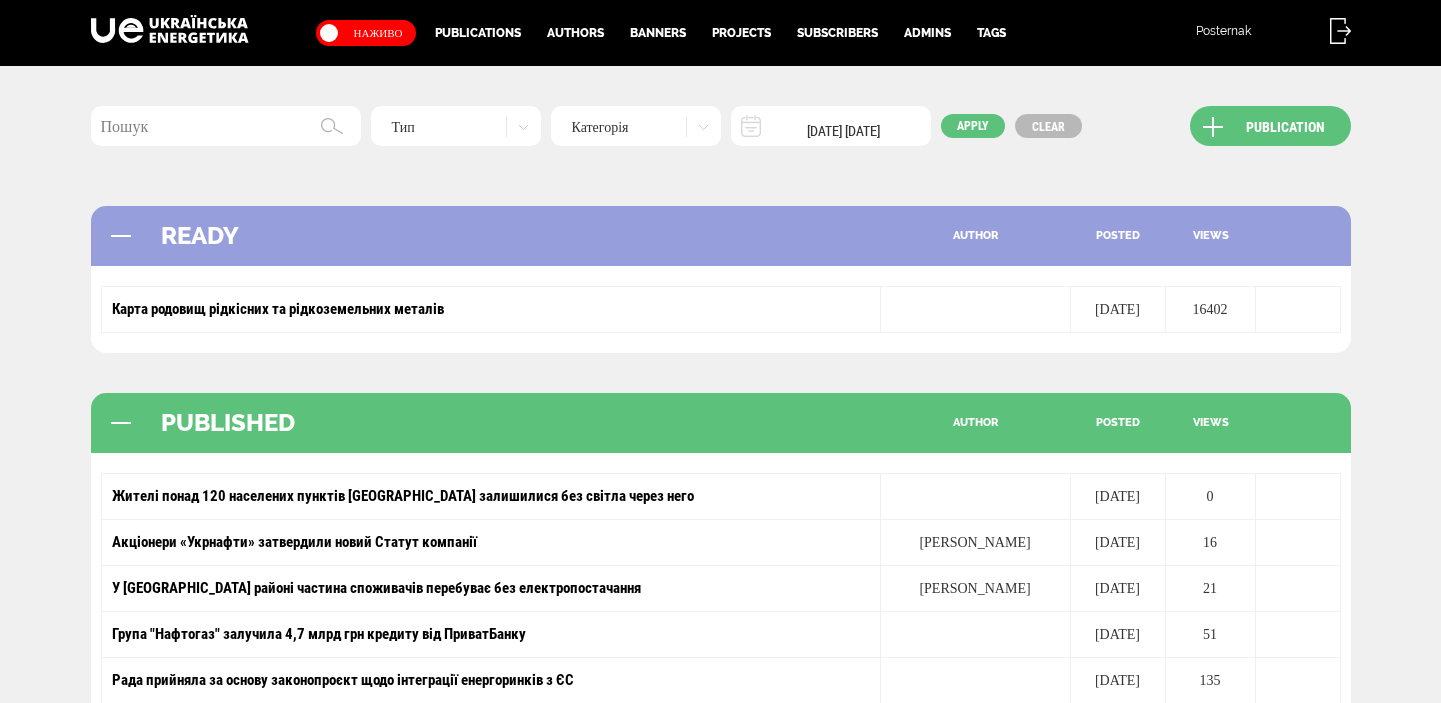 scroll, scrollTop: 0, scrollLeft: 0, axis: both 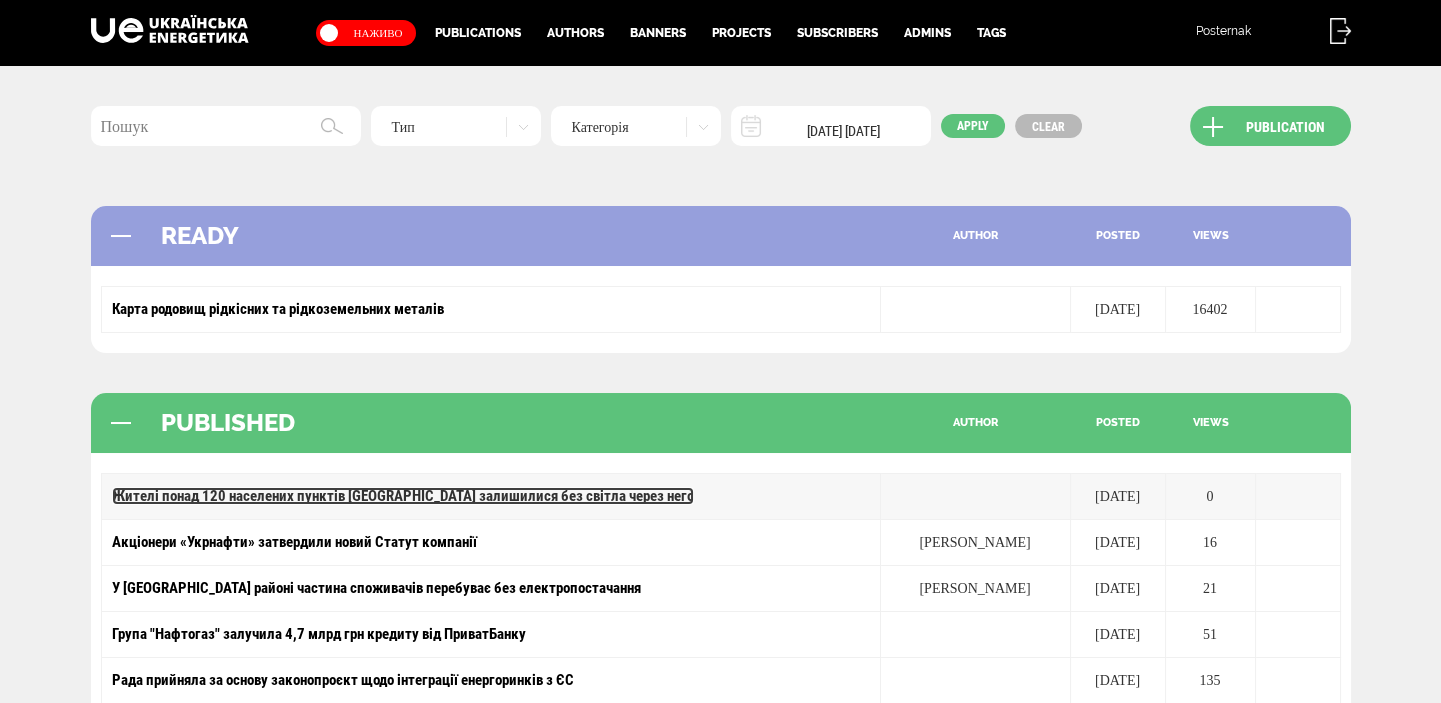 click on "Жителі понад 120 населених пунктів [GEOGRAPHIC_DATA] залишилися без світла через него" at bounding box center (403, 496) 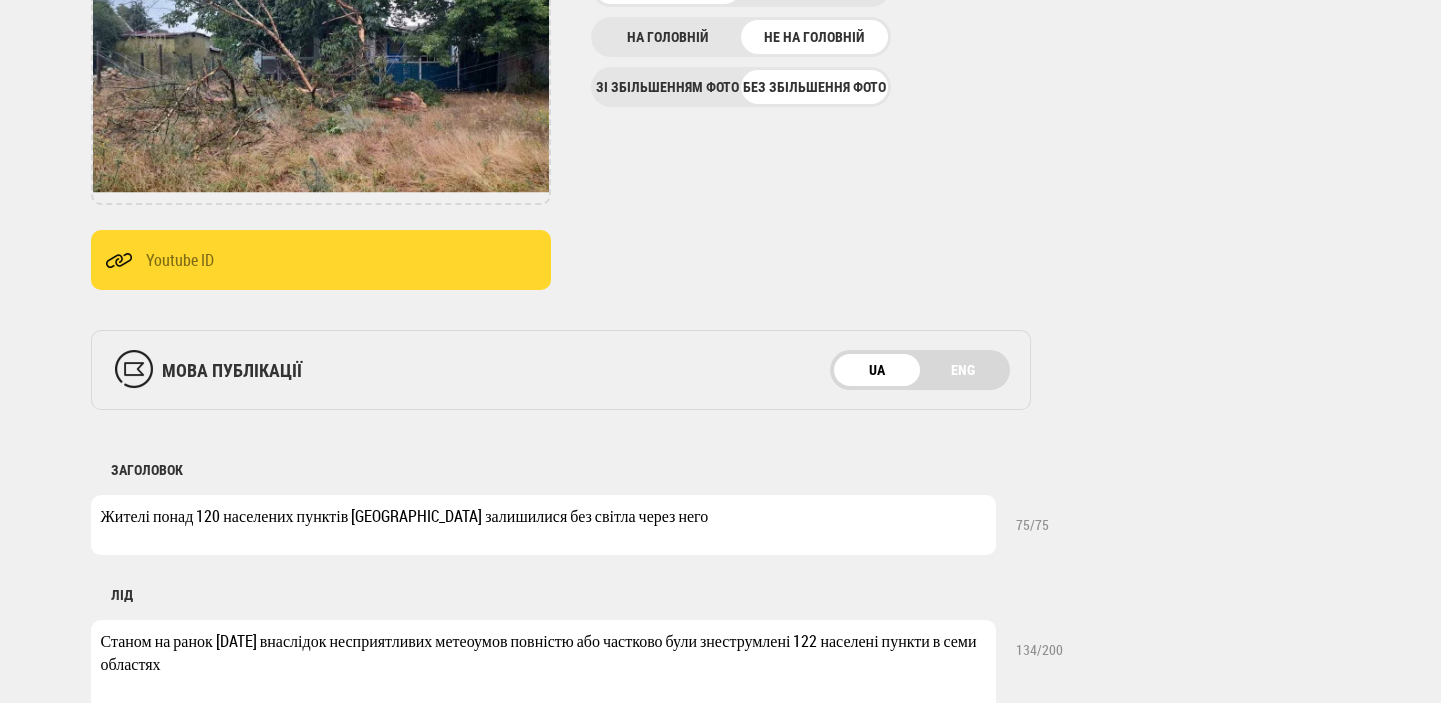 scroll, scrollTop: 0, scrollLeft: 0, axis: both 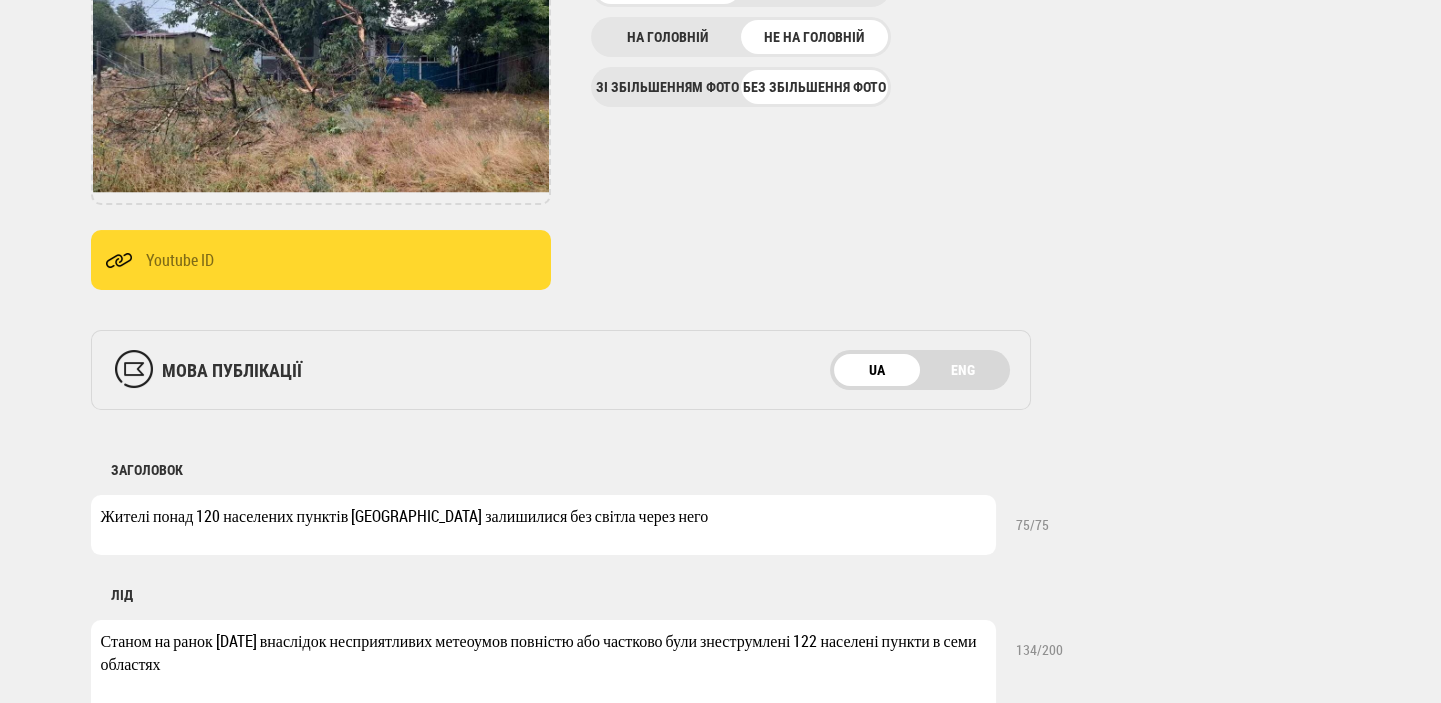 click on "Жителі понад 120 населених пунктів України залишилися без світла через него" at bounding box center (543, 525) 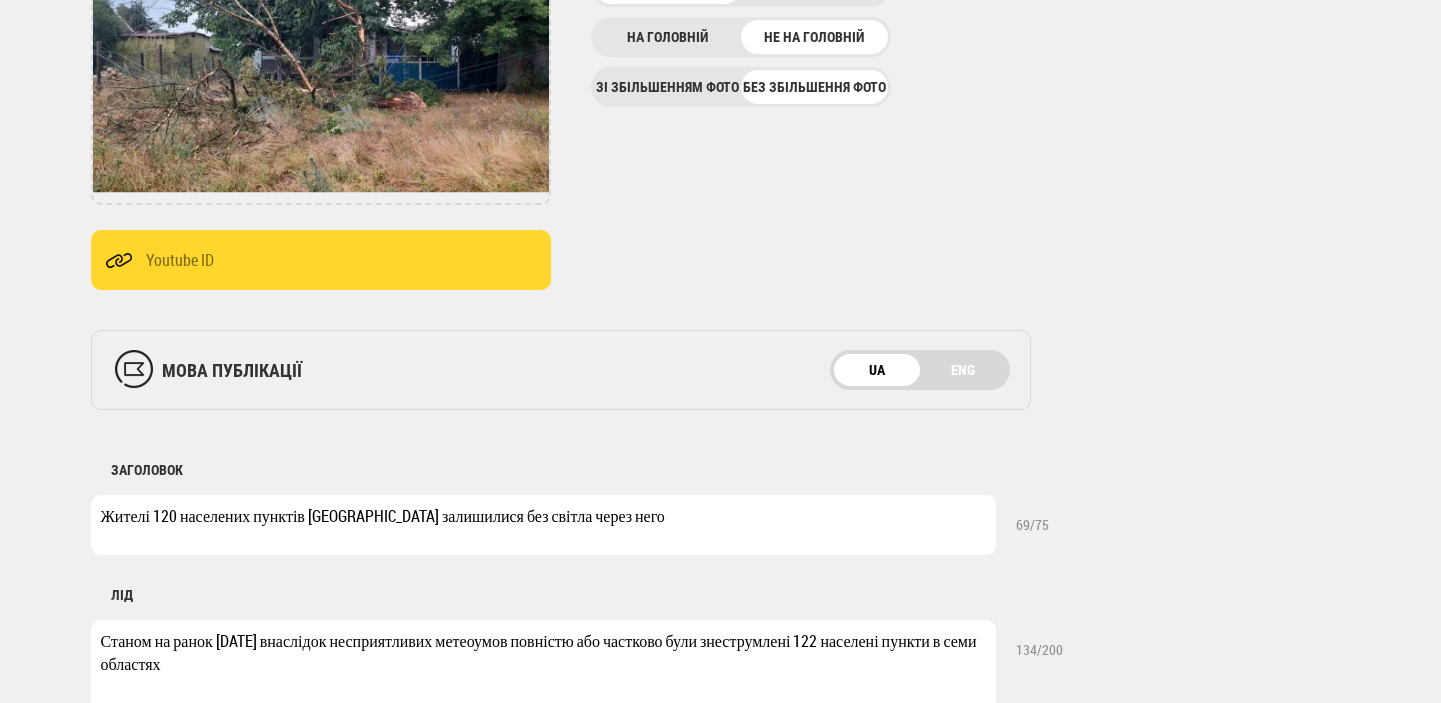 drag, startPoint x: 166, startPoint y: 516, endPoint x: 176, endPoint y: 514, distance: 10.198039 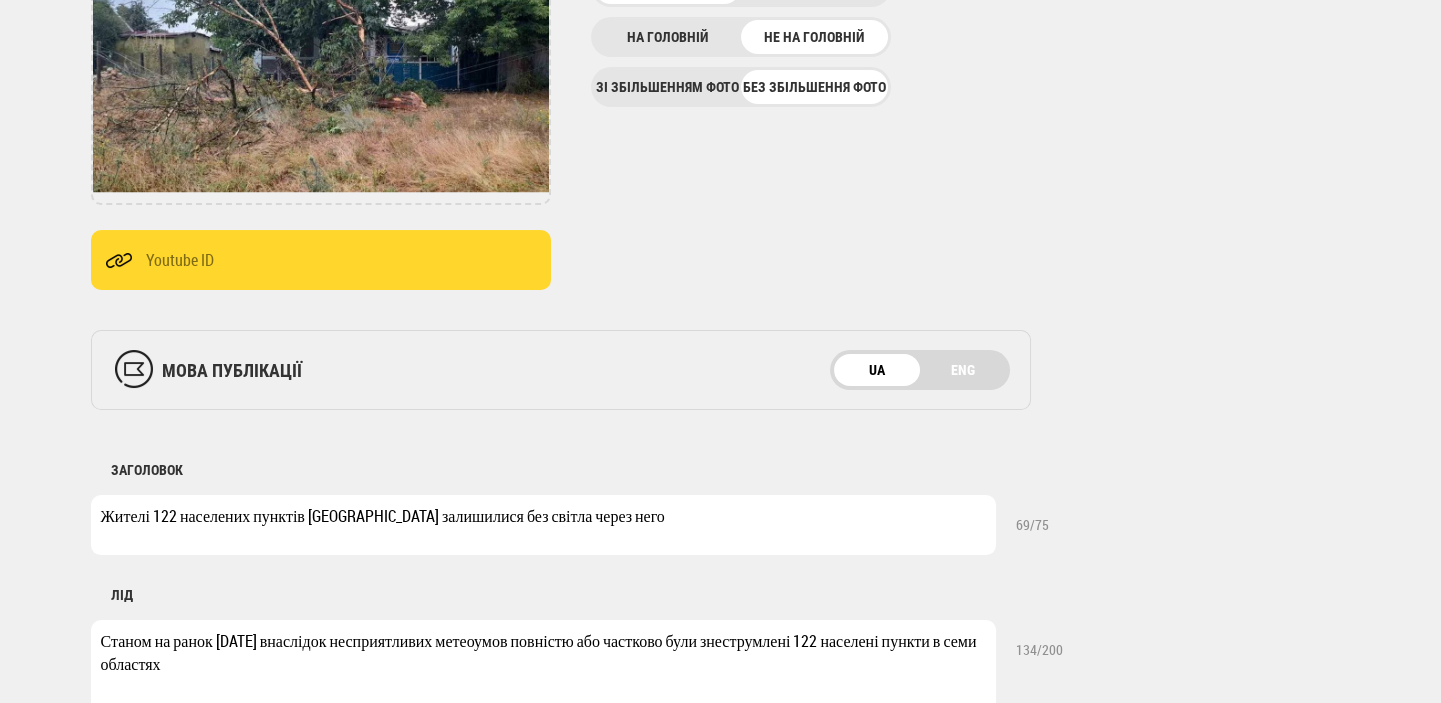 click on "Жителі понад 120 населених пунктів України залишилися без світла через него" at bounding box center [543, 525] 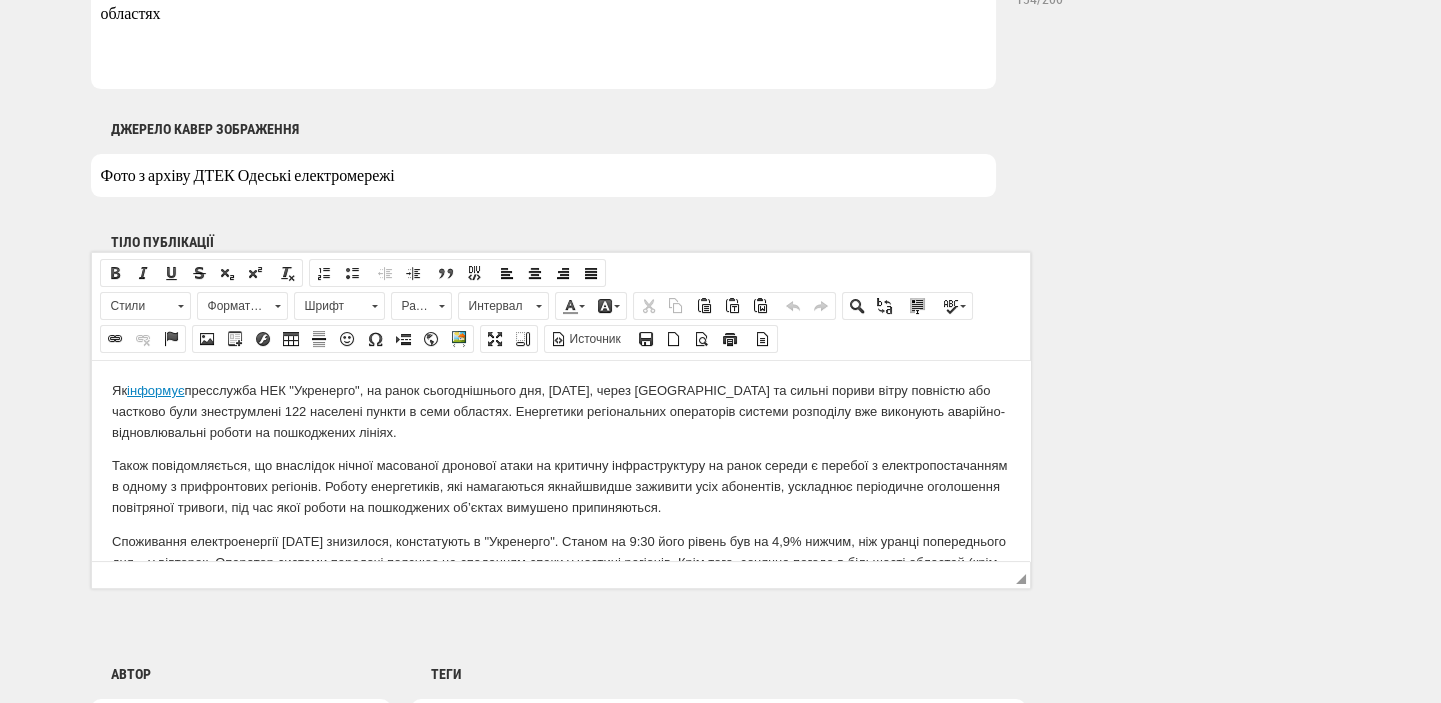 scroll, scrollTop: 1590, scrollLeft: 0, axis: vertical 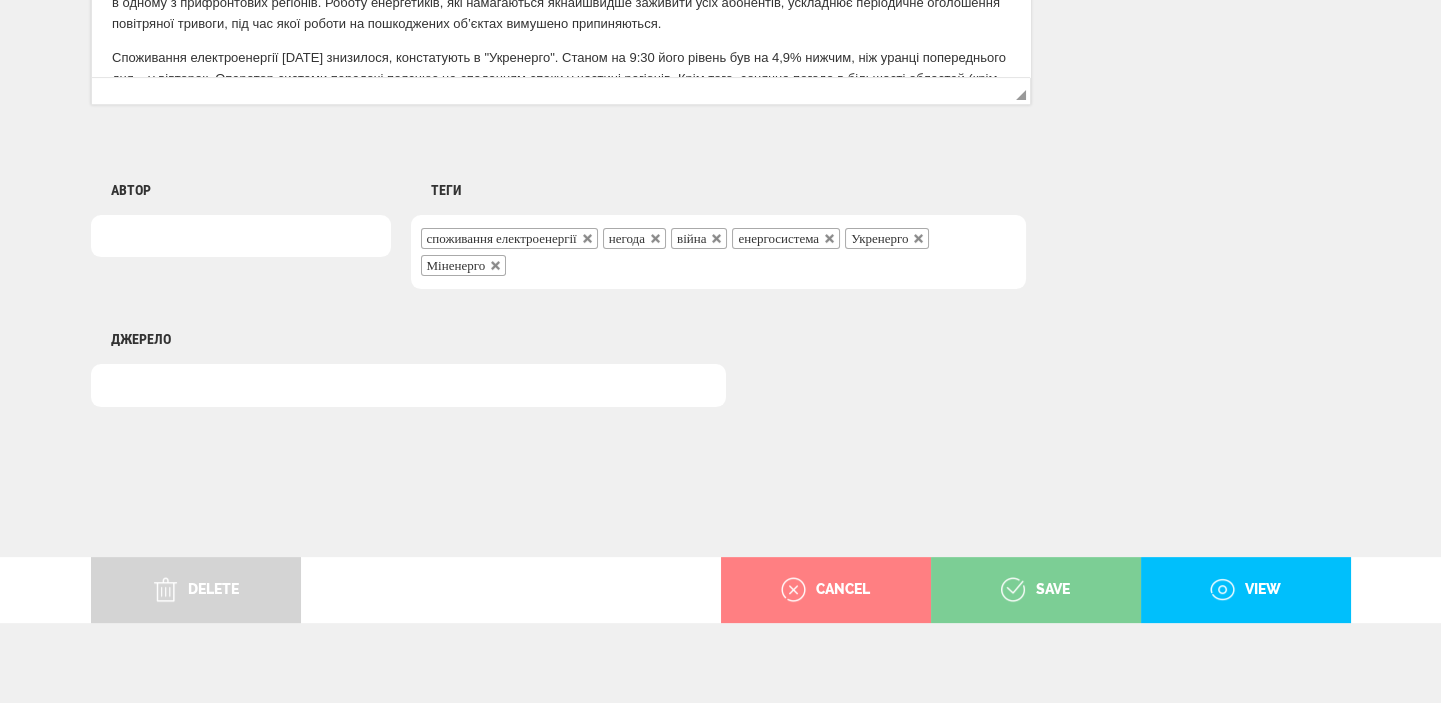 type on "Жителі 122 населених пунктів [GEOGRAPHIC_DATA] залишилися без світла через [GEOGRAPHIC_DATA]" 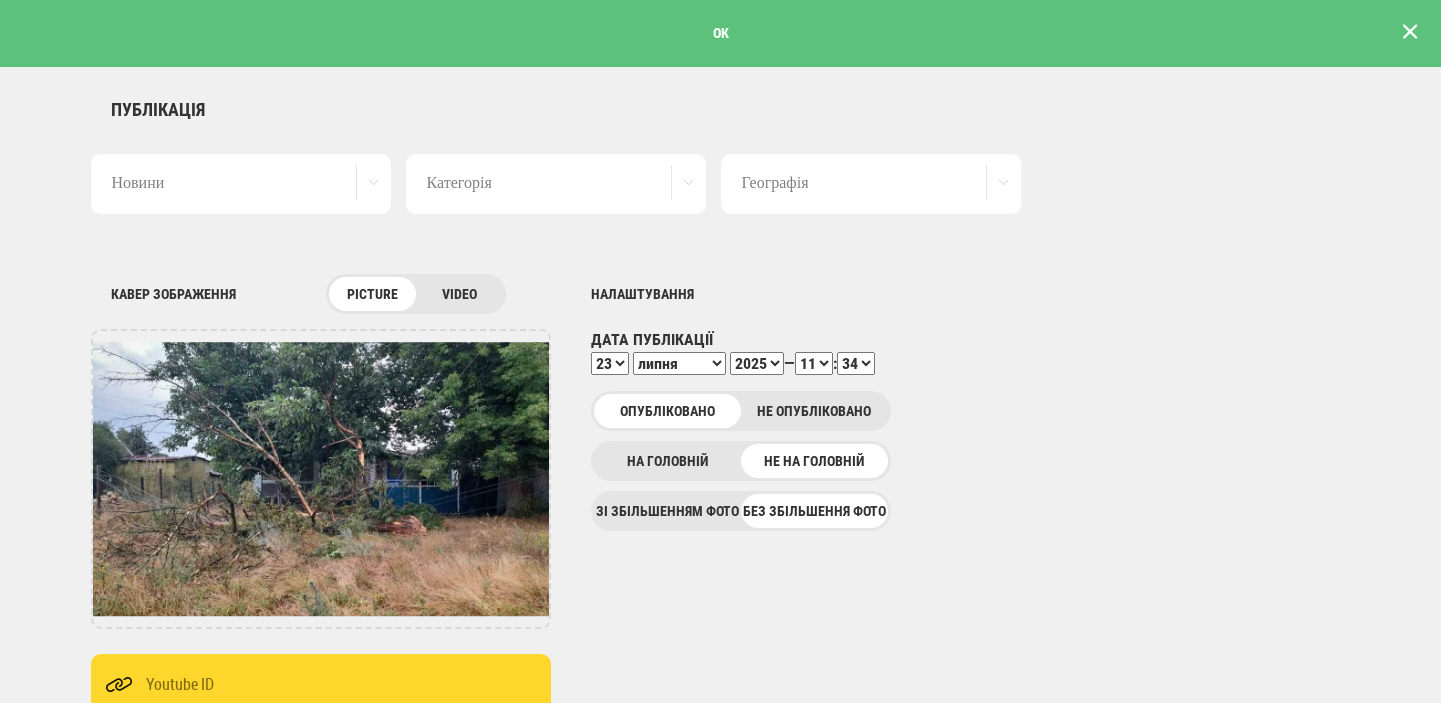 scroll, scrollTop: 0, scrollLeft: 0, axis: both 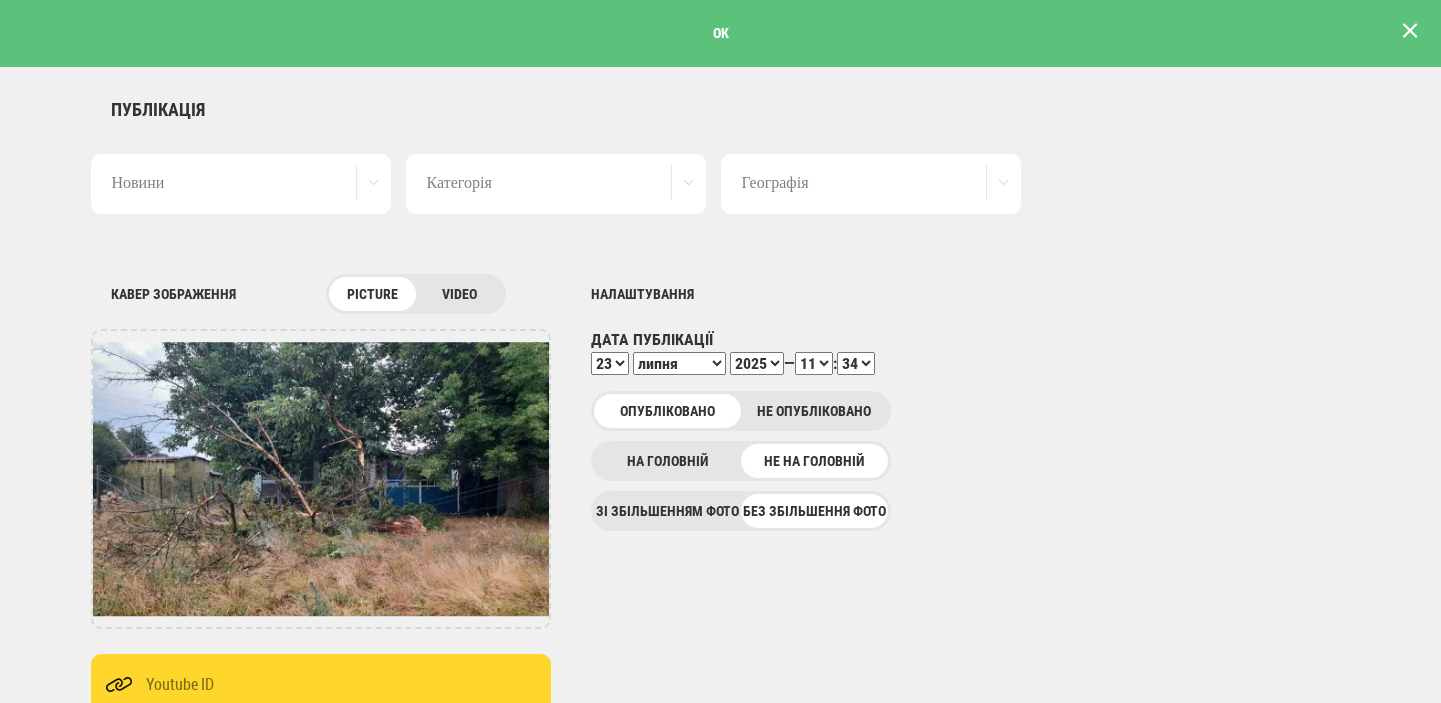 click at bounding box center (1410, 31) 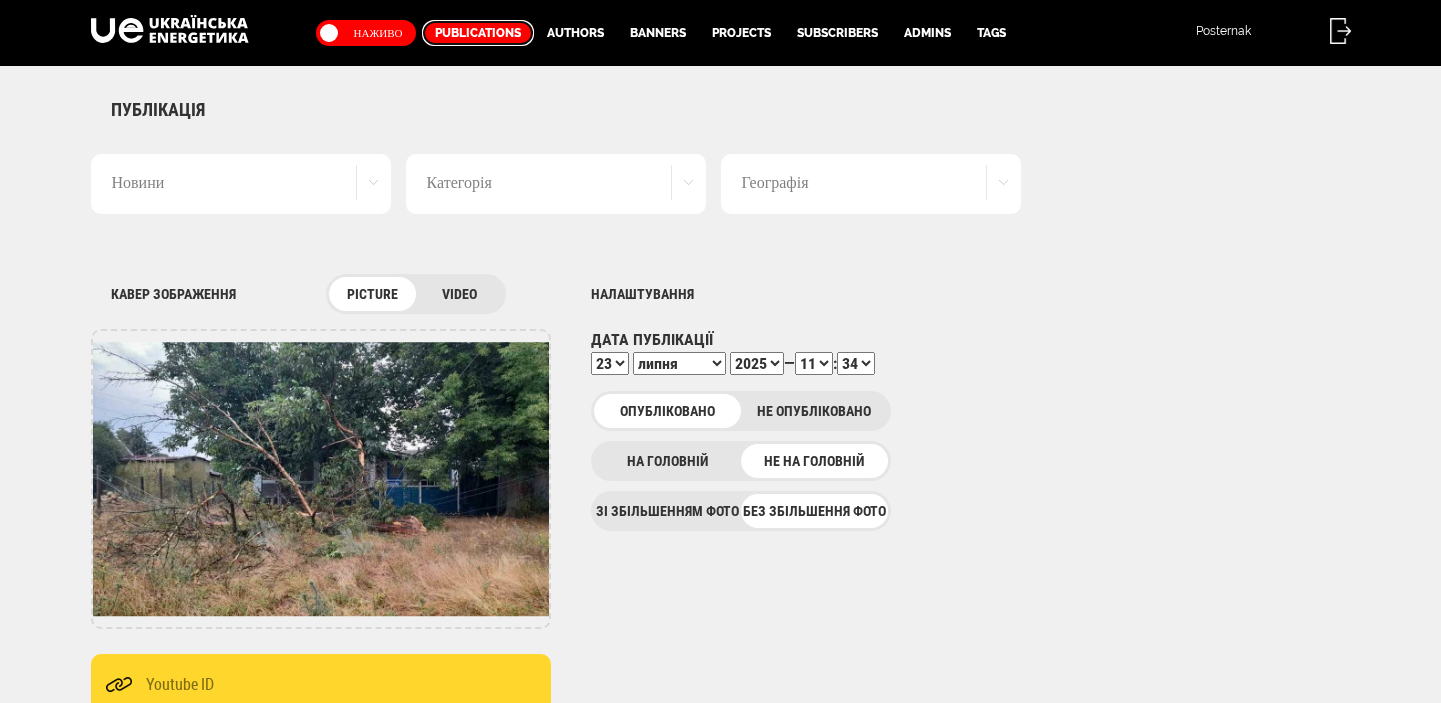 click on "Publications" at bounding box center [478, 33] 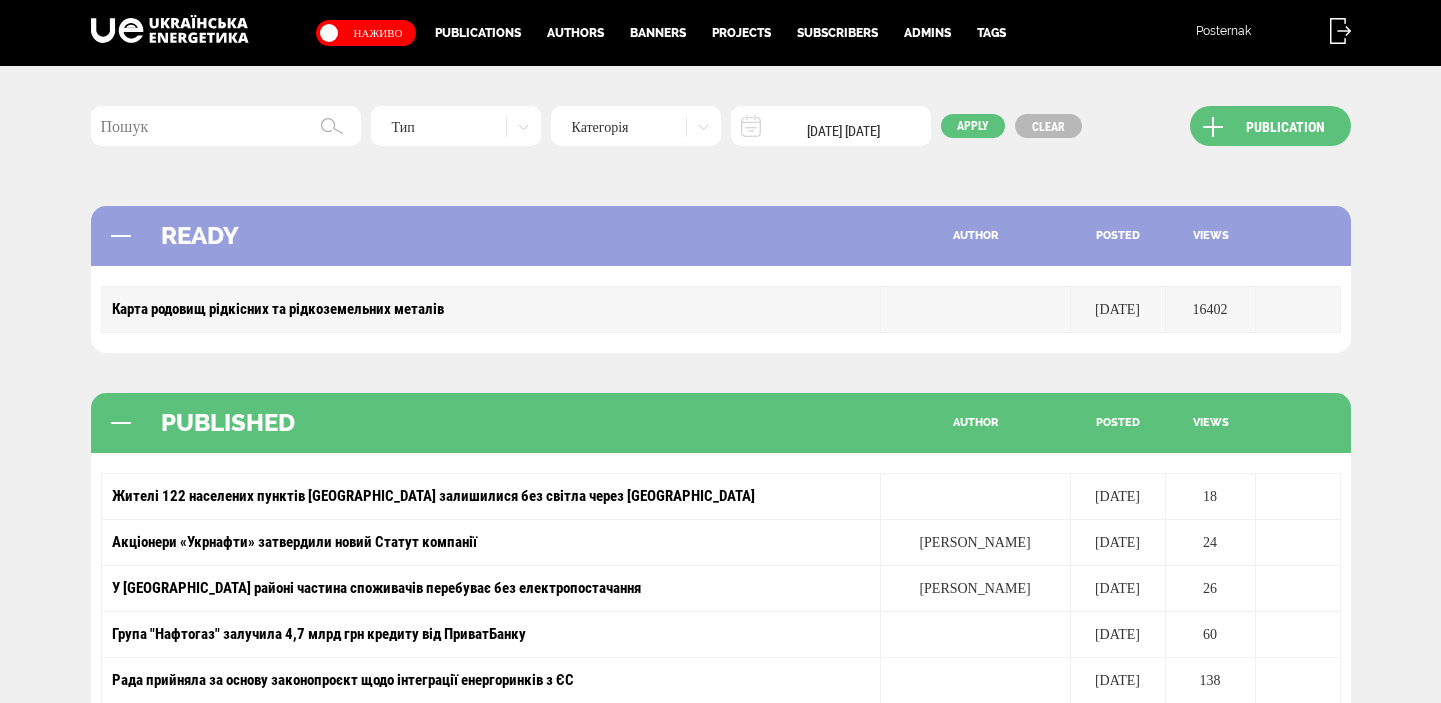 scroll, scrollTop: 0, scrollLeft: 0, axis: both 